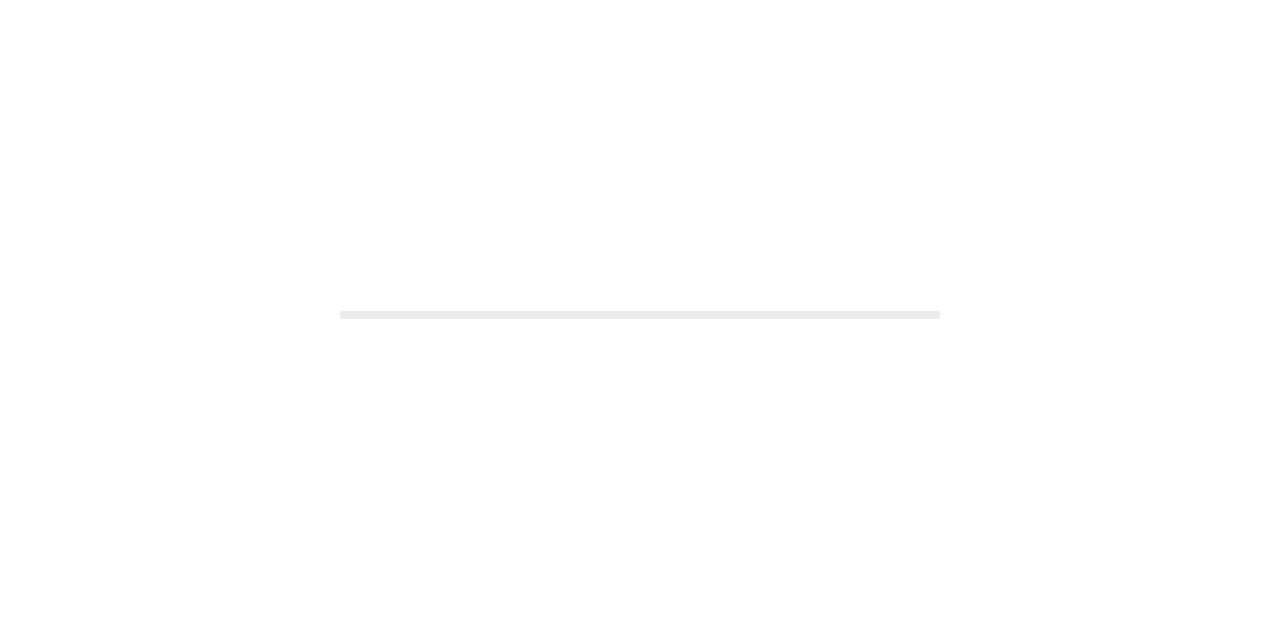 scroll, scrollTop: 0, scrollLeft: 0, axis: both 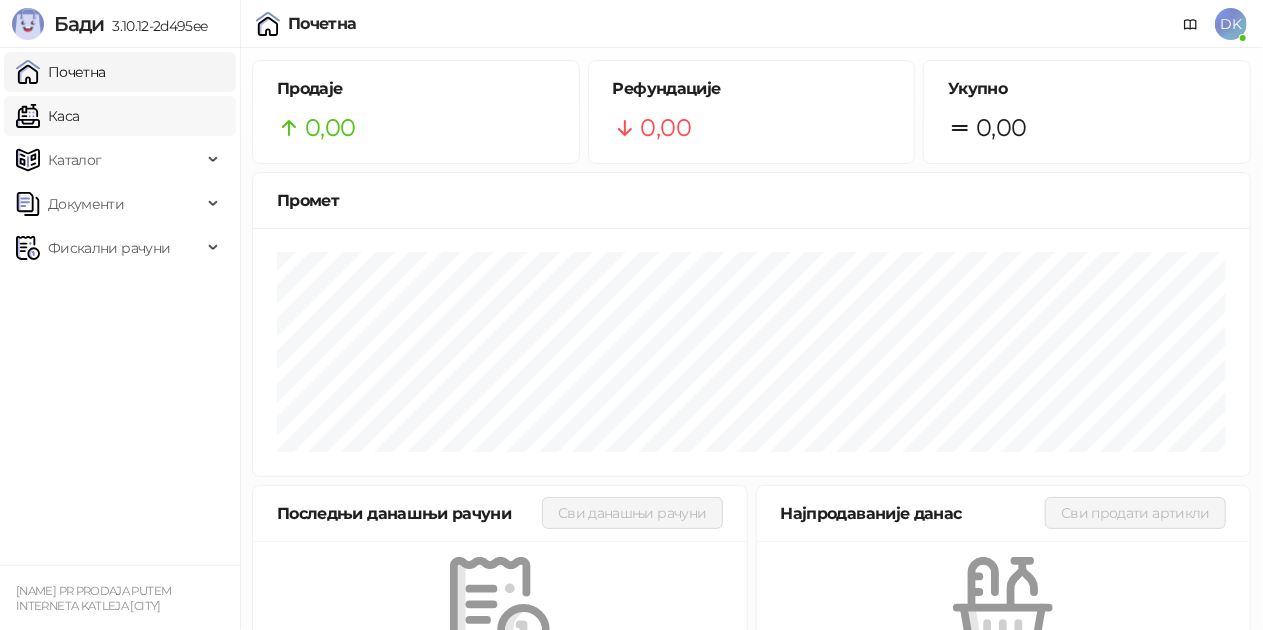 click on "Каса" at bounding box center [47, 116] 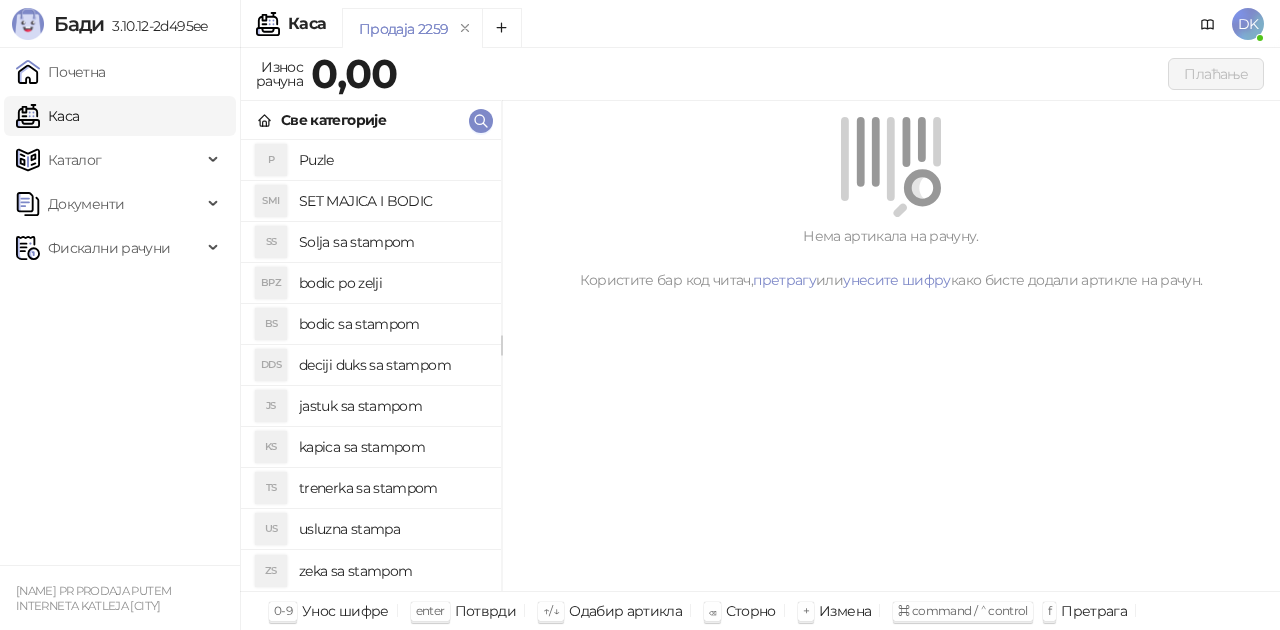 scroll, scrollTop: 392, scrollLeft: 0, axis: vertical 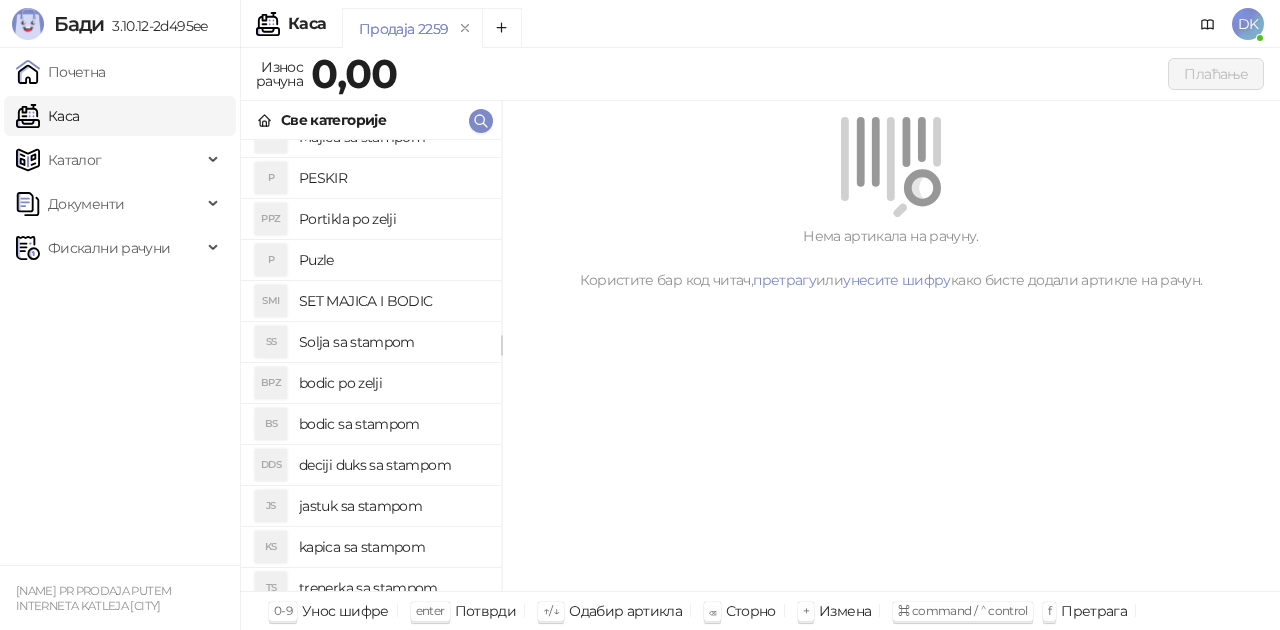 click on "SET MAJICA I BODIC" at bounding box center (392, 301) 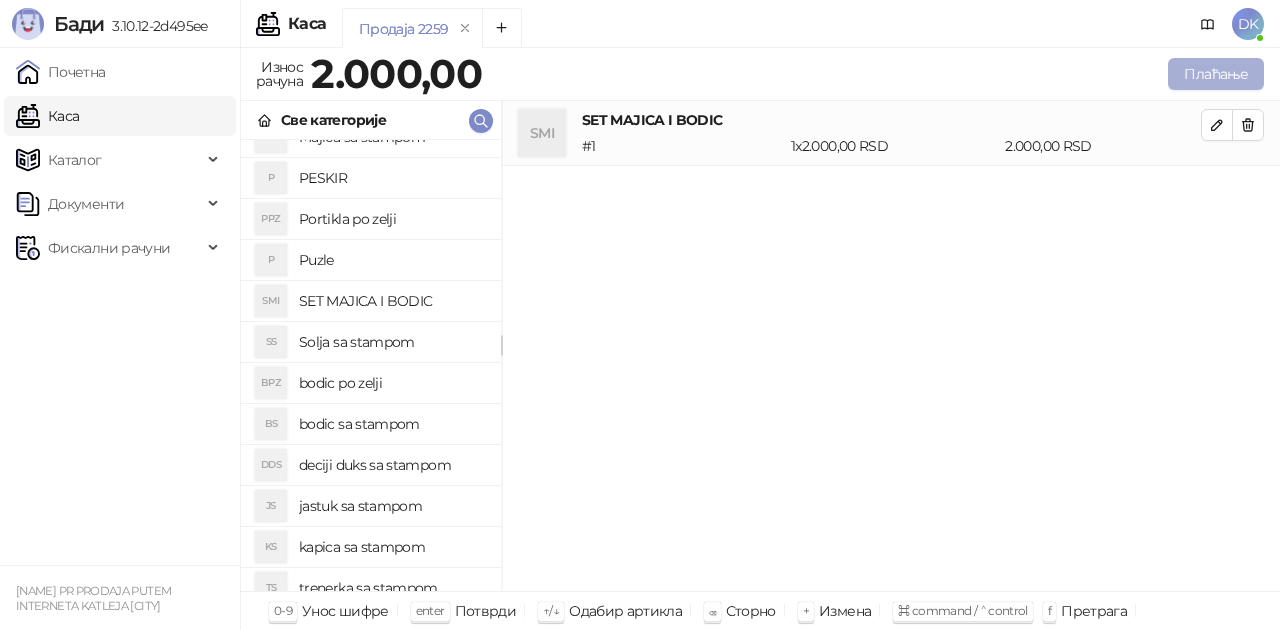 click on "Плаћање" at bounding box center [1216, 74] 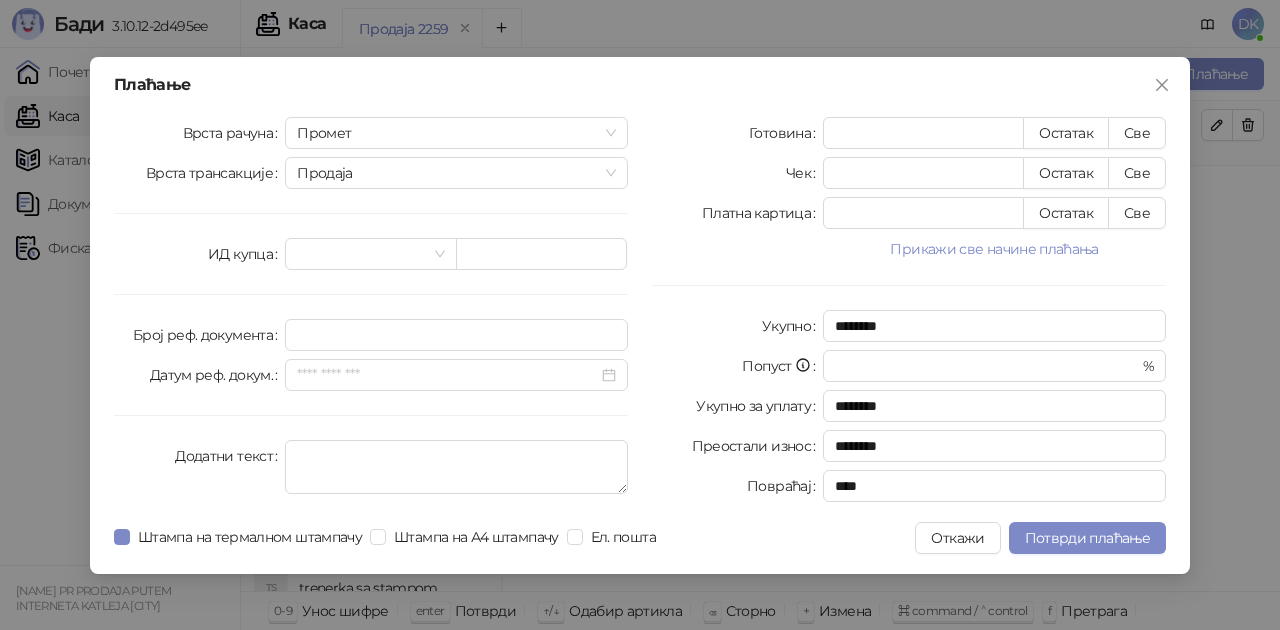 drag, startPoint x: 998, startPoint y: 245, endPoint x: 1078, endPoint y: 260, distance: 81.394104 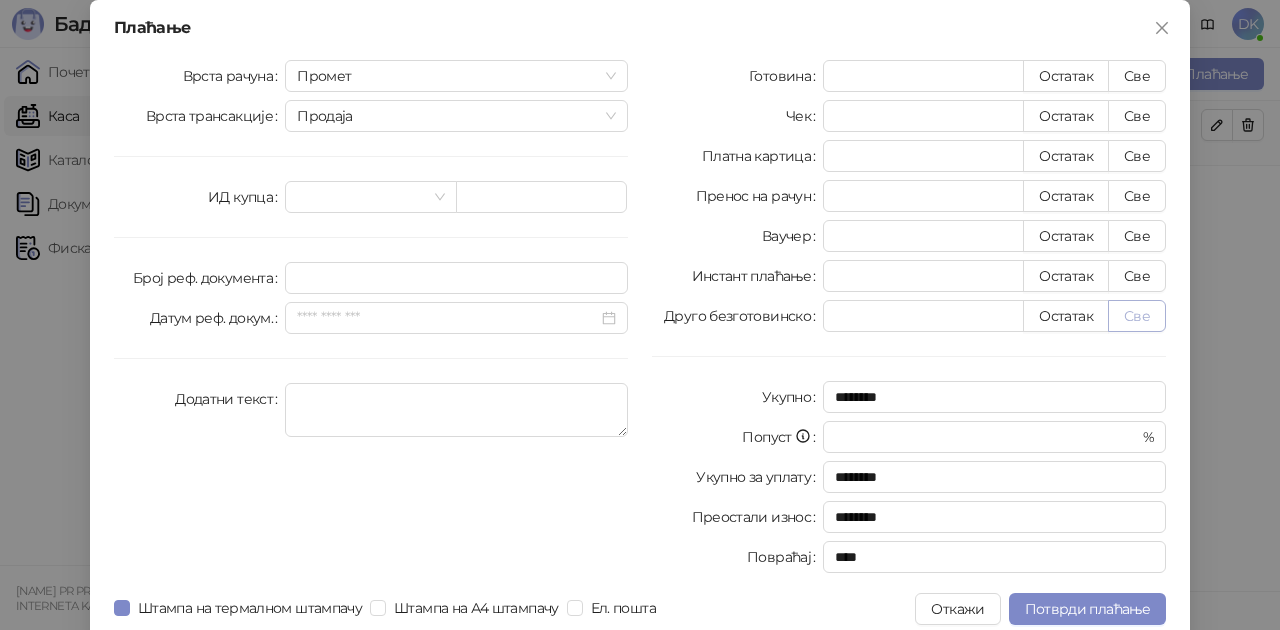 click on "Све" at bounding box center [1137, 316] 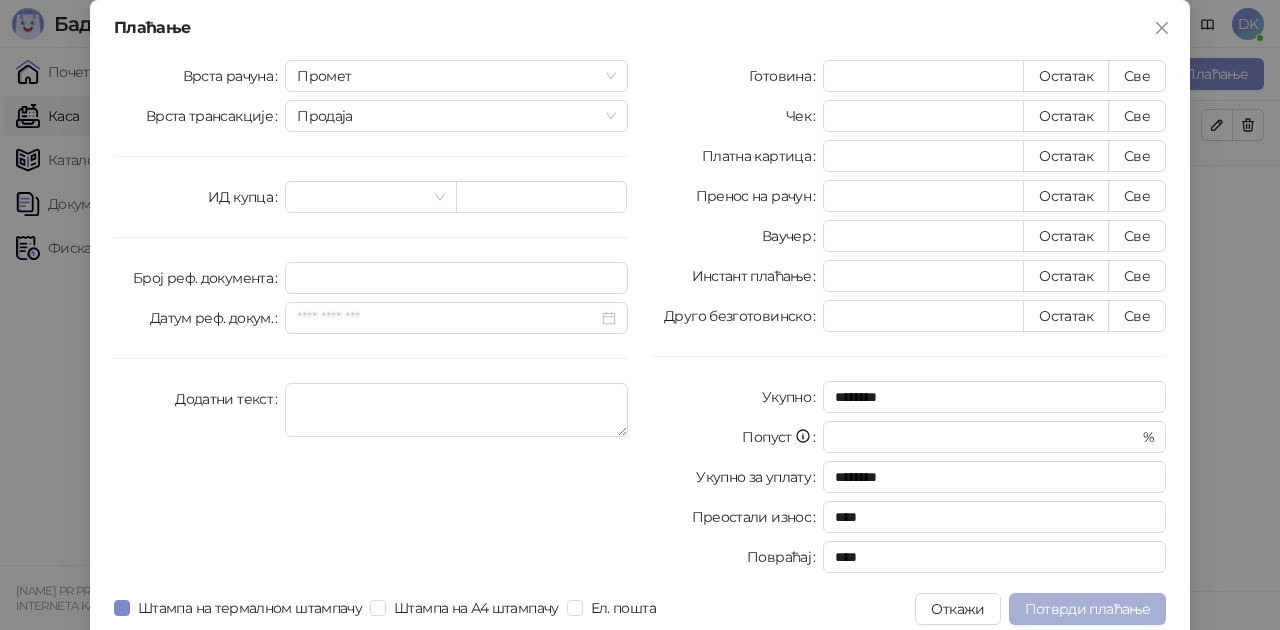 click on "Потврди плаћање" at bounding box center (1087, 609) 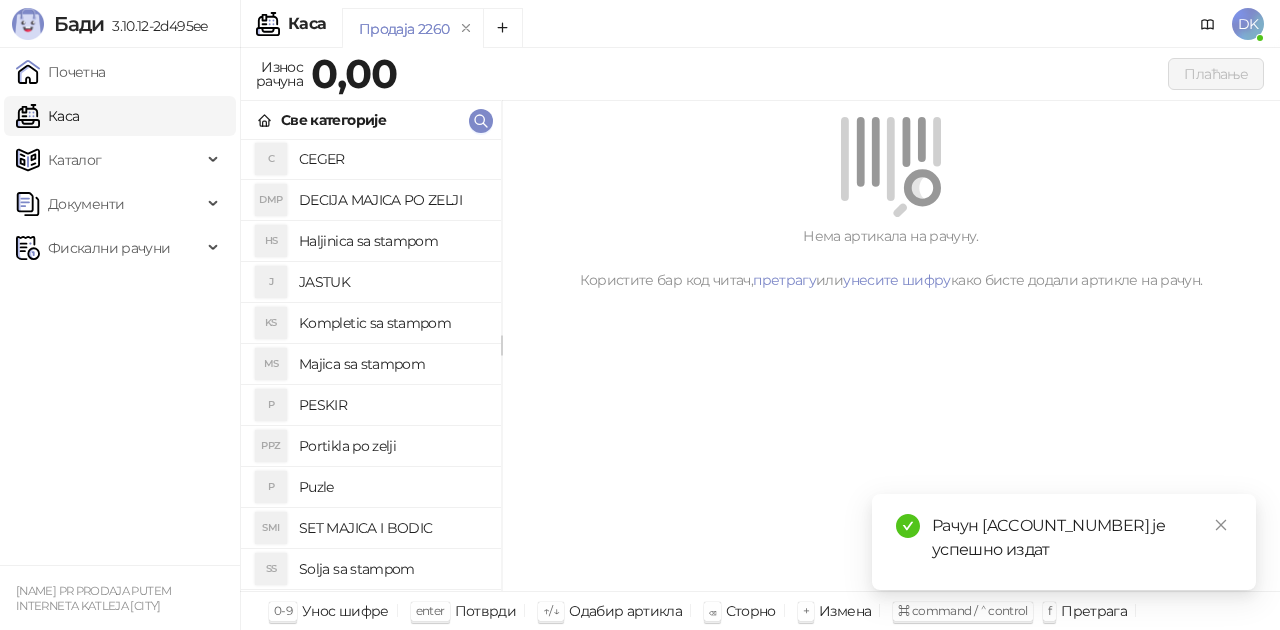 scroll, scrollTop: 200, scrollLeft: 0, axis: vertical 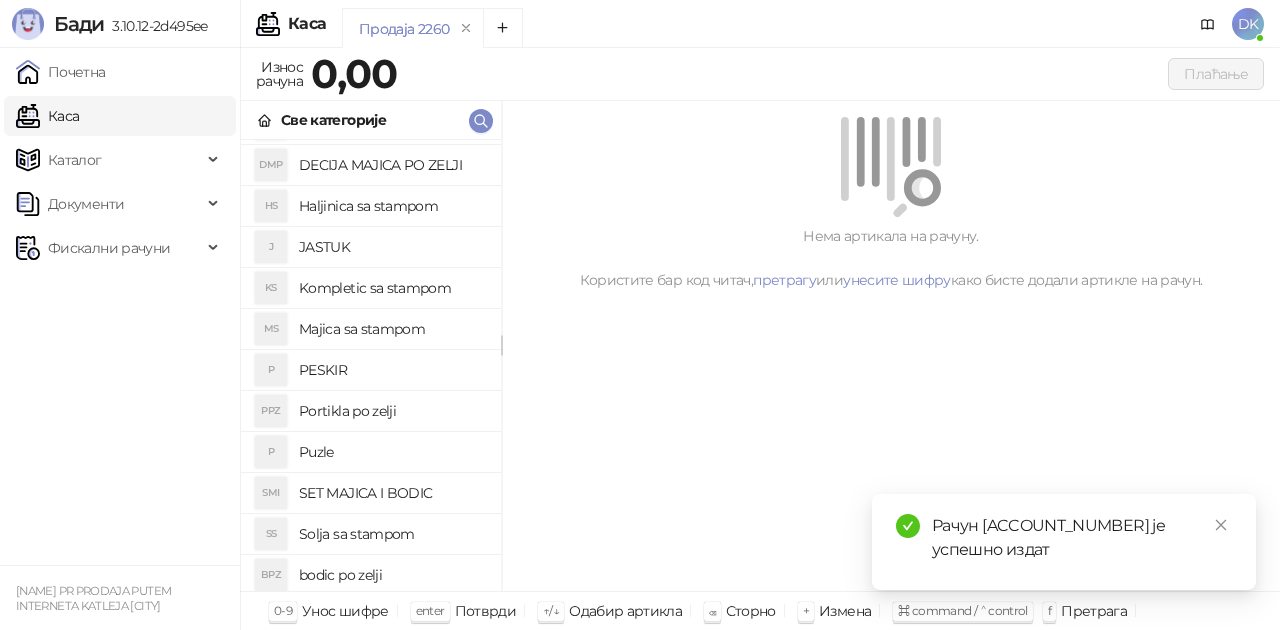 click on "Majica sa stampom" at bounding box center (392, 329) 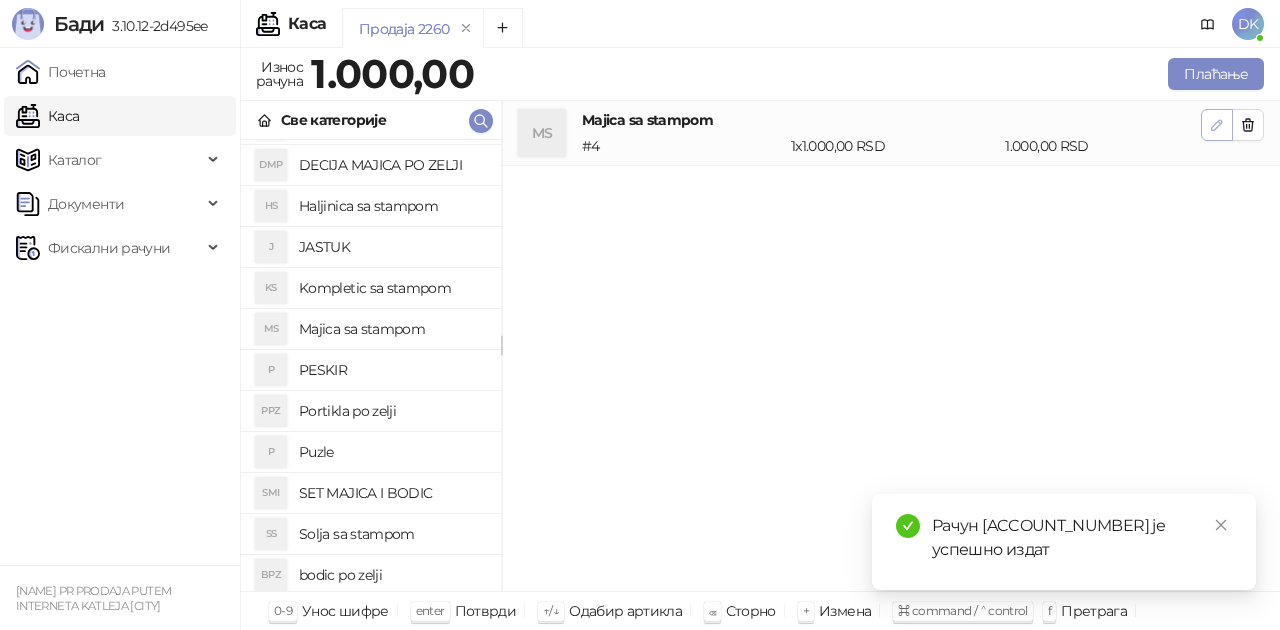 click 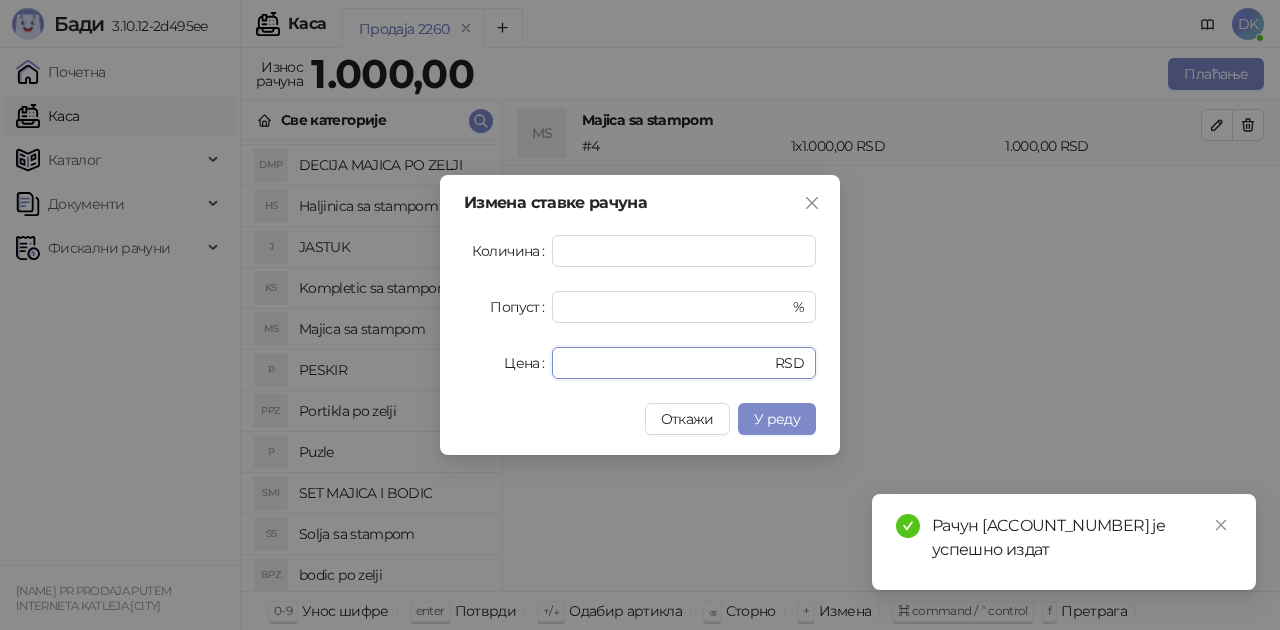 drag, startPoint x: 650, startPoint y: 364, endPoint x: 487, endPoint y: 367, distance: 163.0276 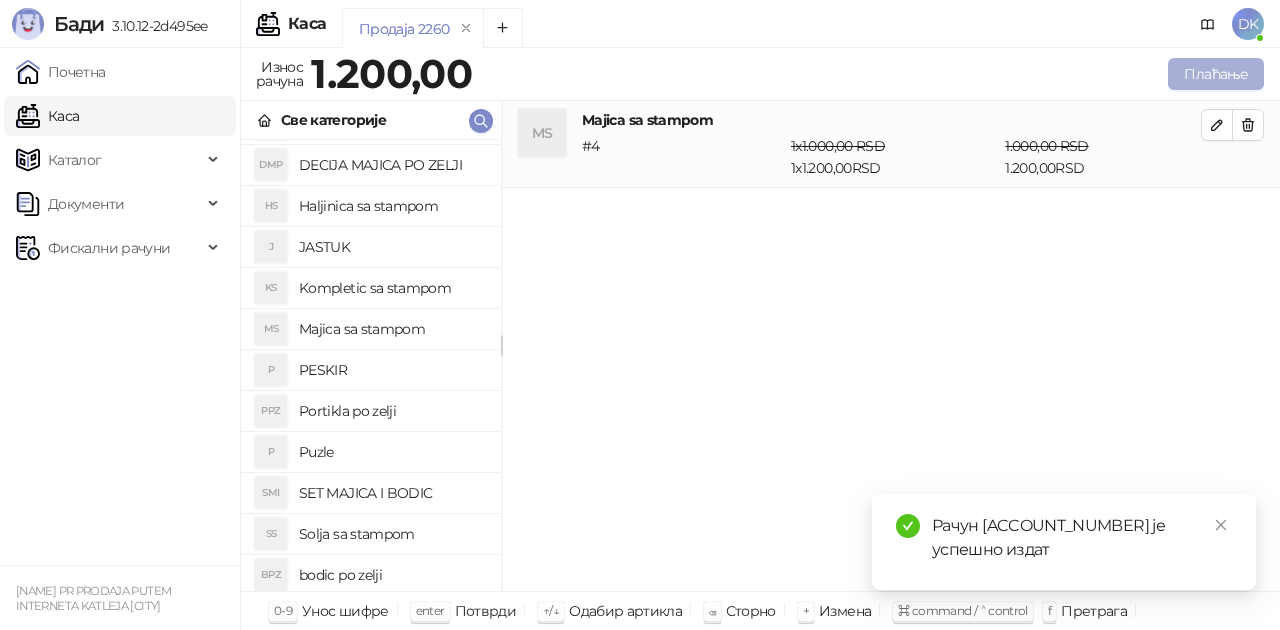 click on "Плаћање" at bounding box center [1216, 74] 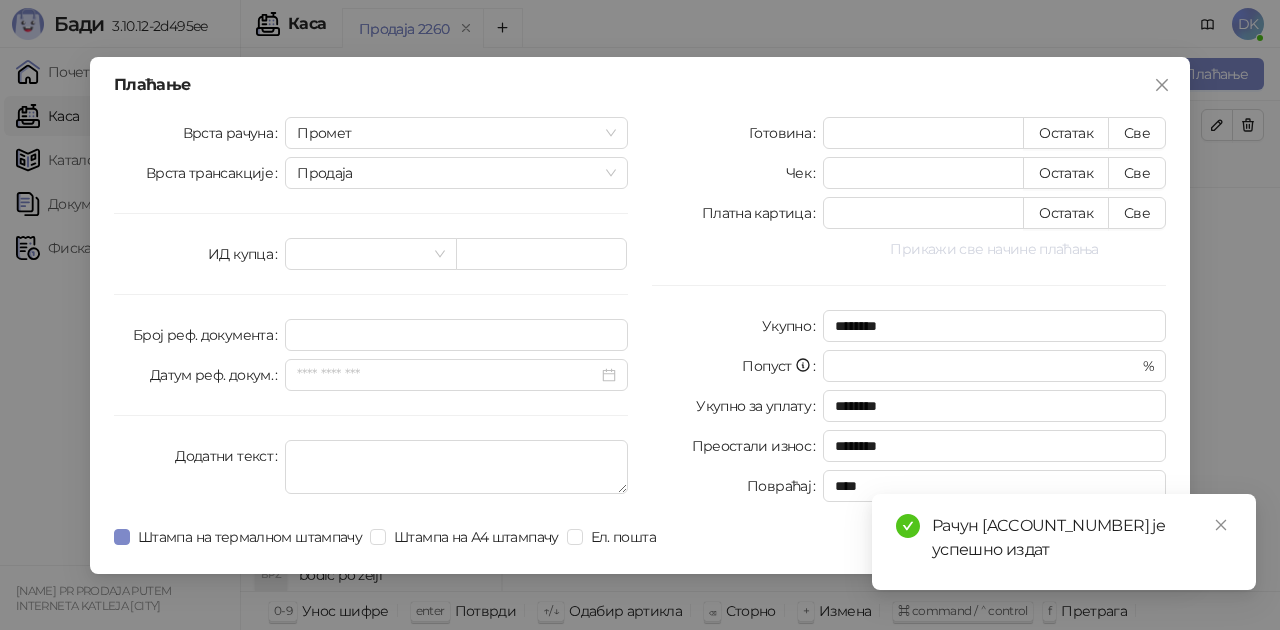 click on "Прикажи све начине плаћања" at bounding box center (994, 249) 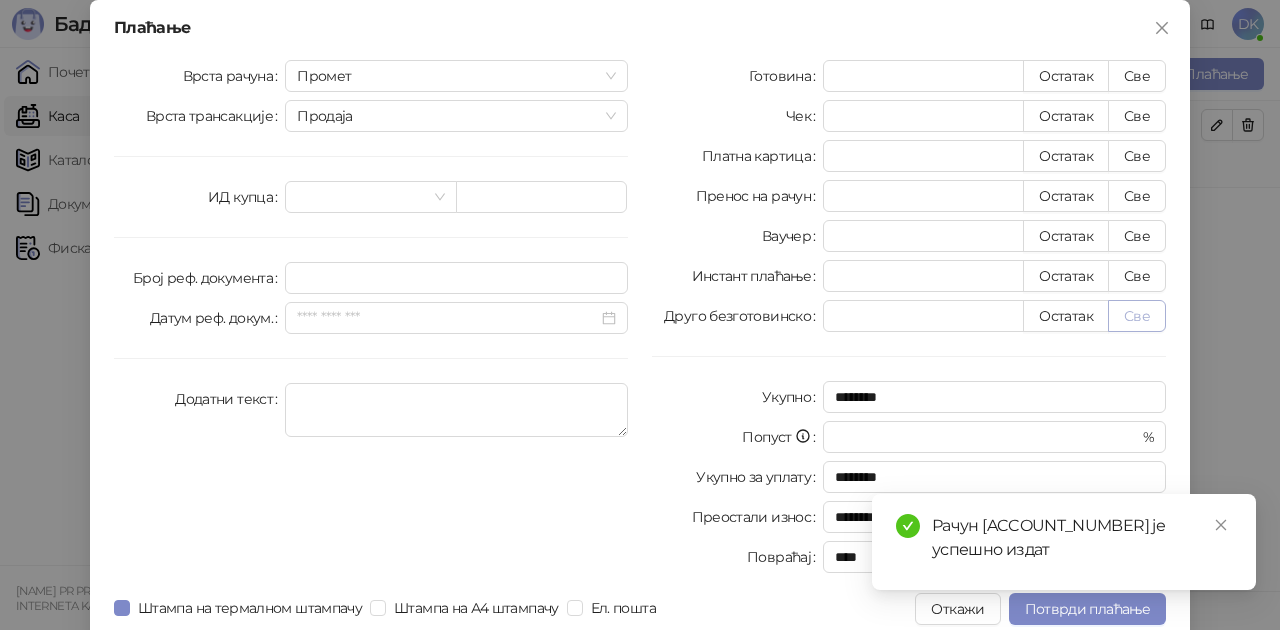 click on "Све" at bounding box center [1137, 316] 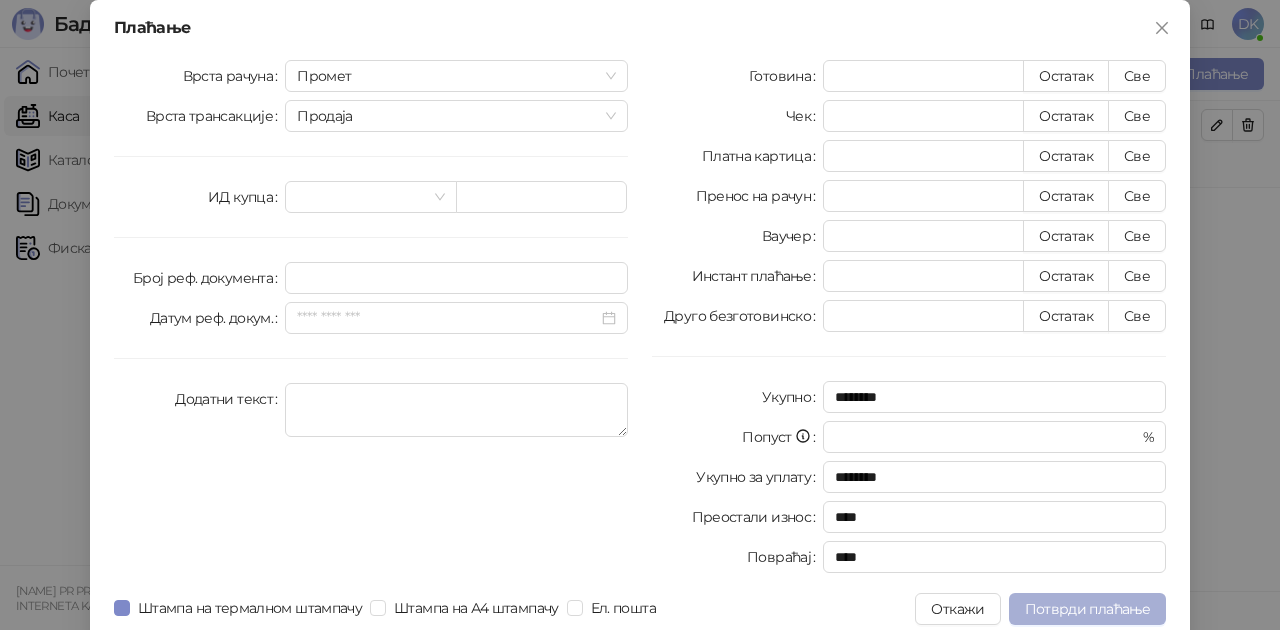 click on "Потврди плаћање" at bounding box center (1087, 609) 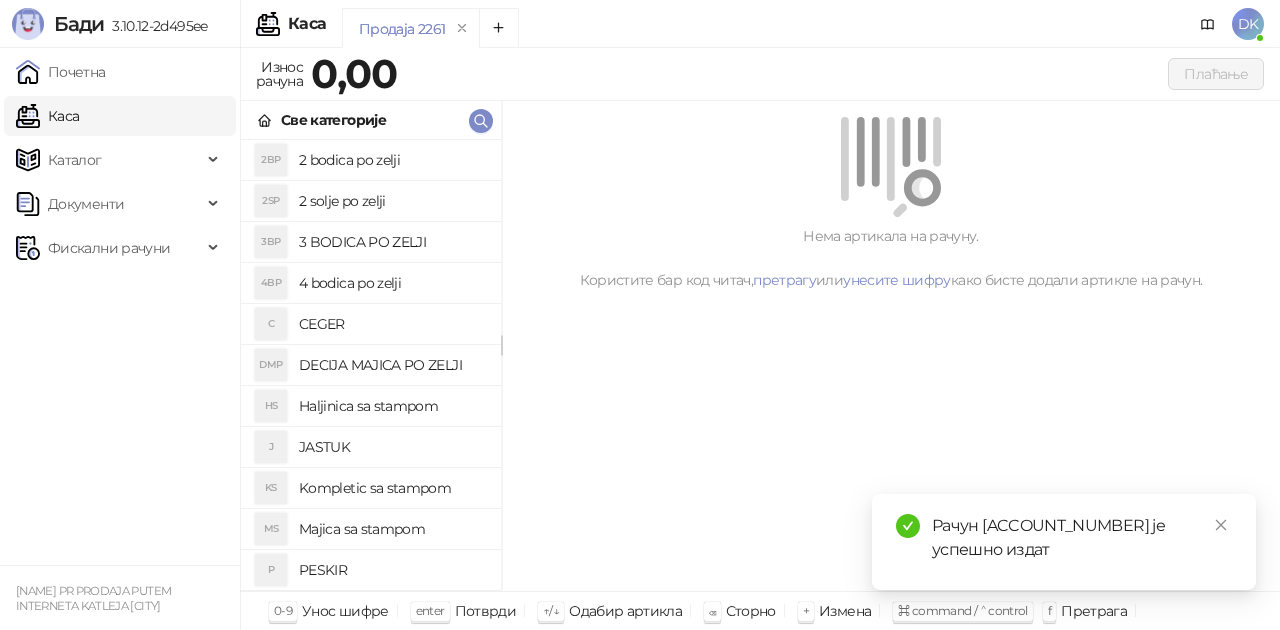 click on "Majica sa stampom" at bounding box center [392, 529] 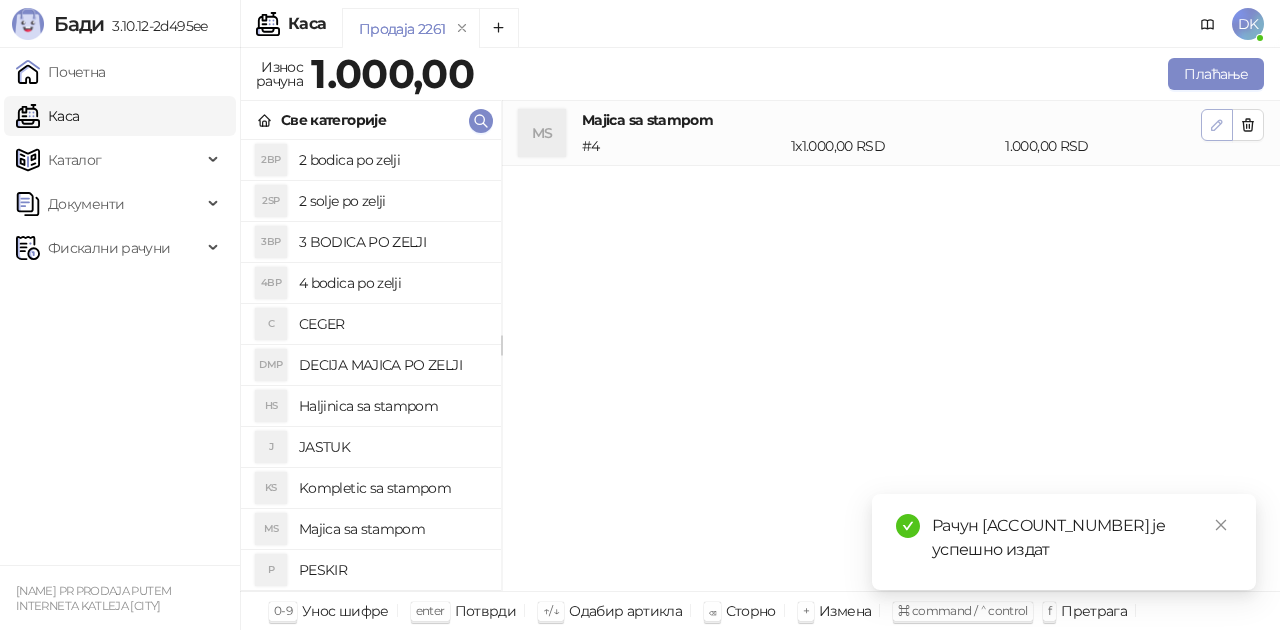 click at bounding box center [1217, 124] 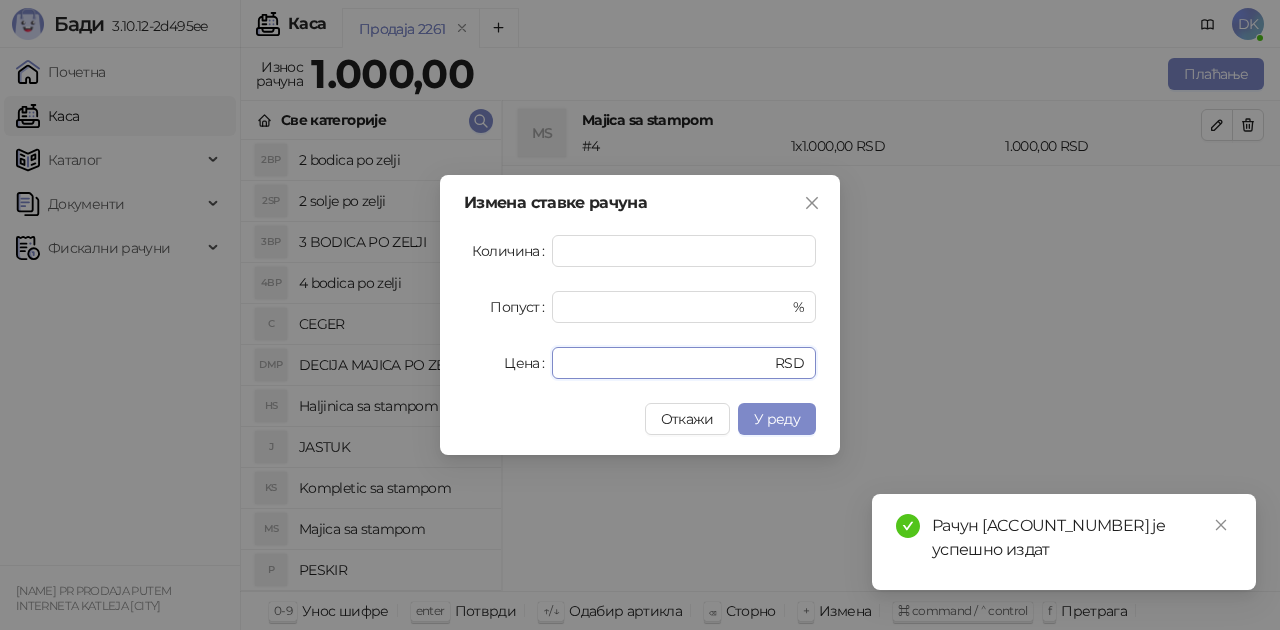drag, startPoint x: 606, startPoint y: 364, endPoint x: 460, endPoint y: 353, distance: 146.4138 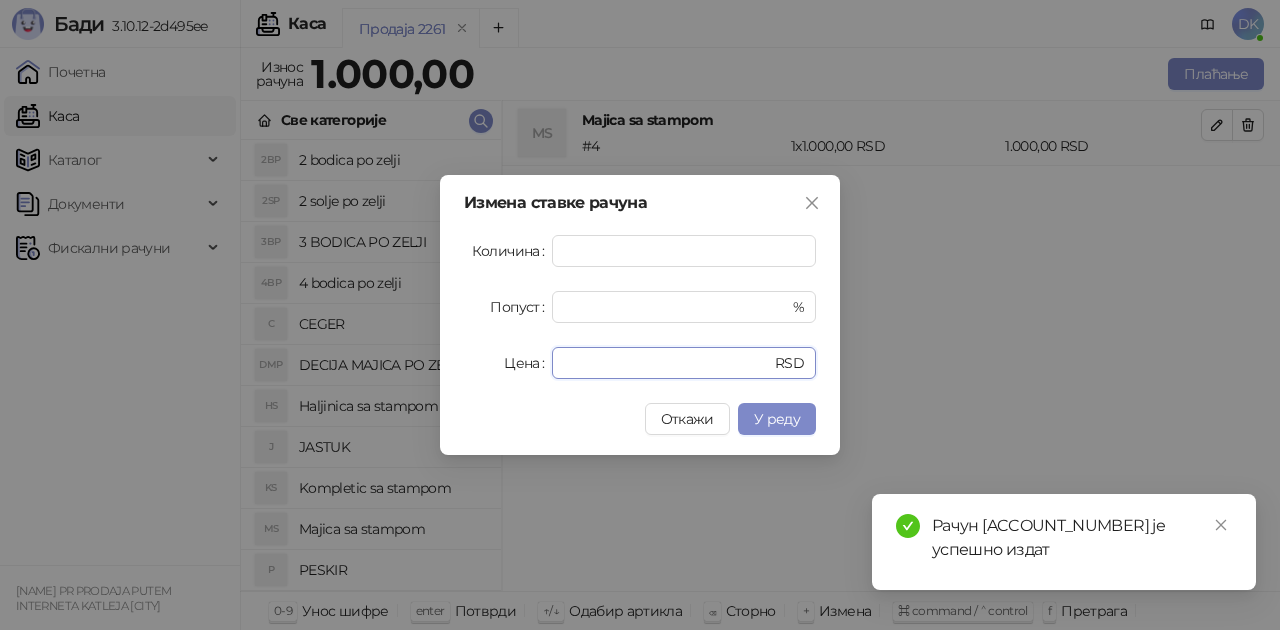 type on "****" 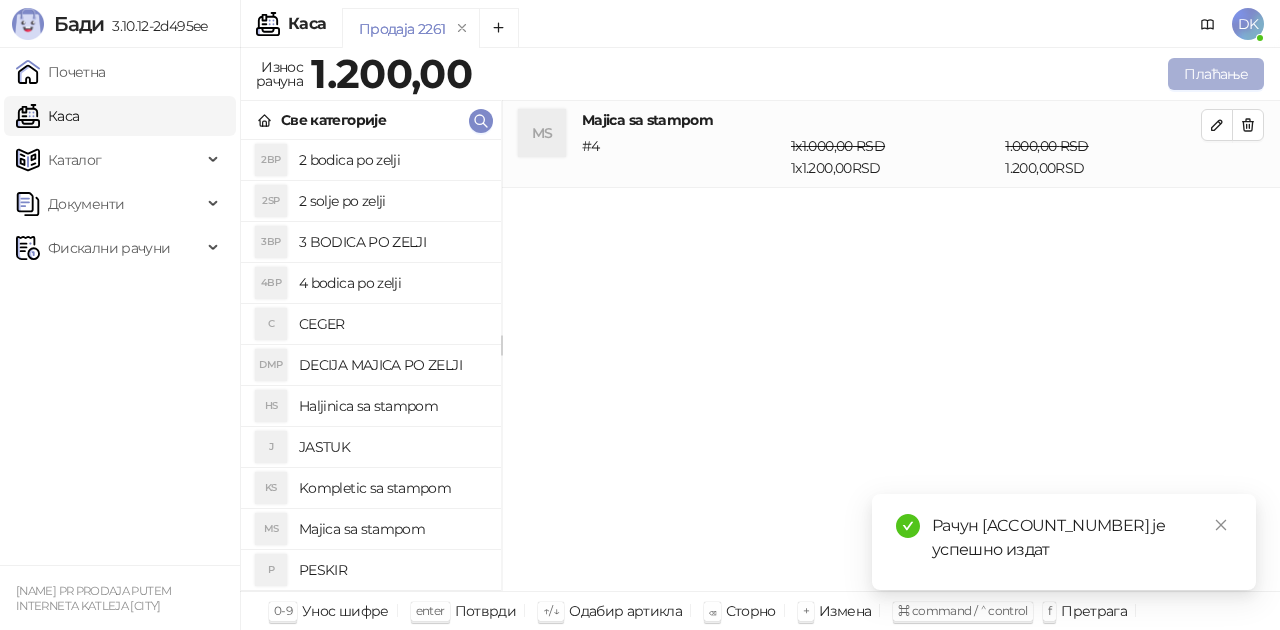 click on "Плаћање" at bounding box center [1216, 74] 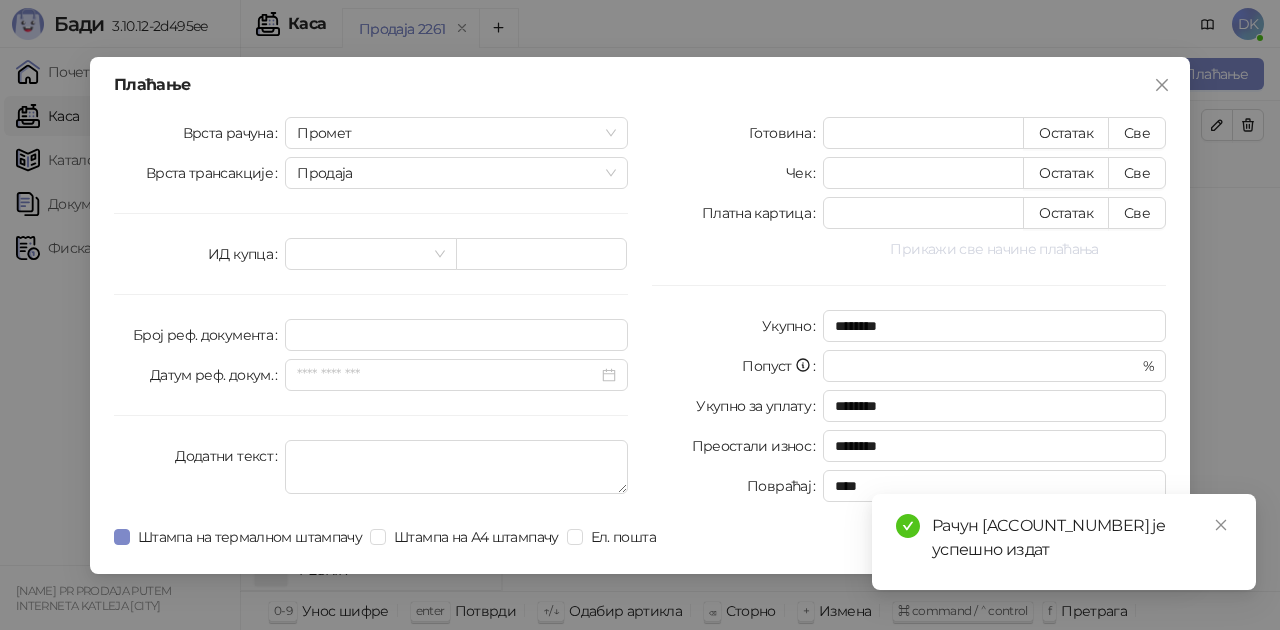 click on "Прикажи све начине плаћања" at bounding box center (994, 249) 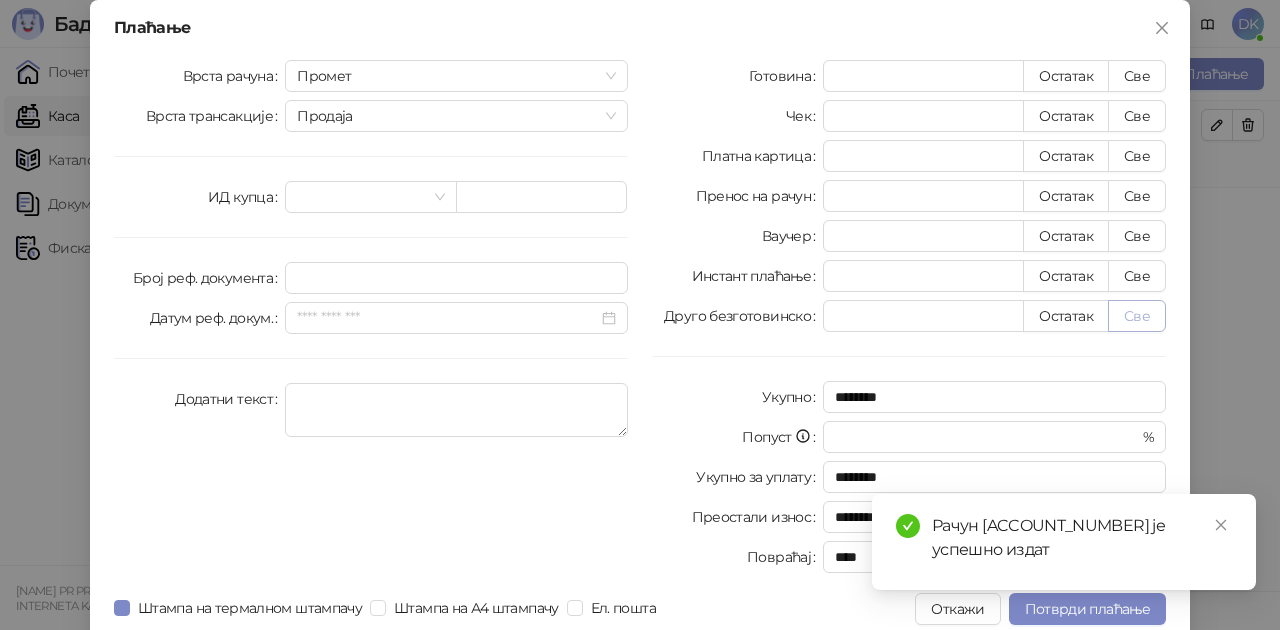 click on "Све" at bounding box center (1137, 316) 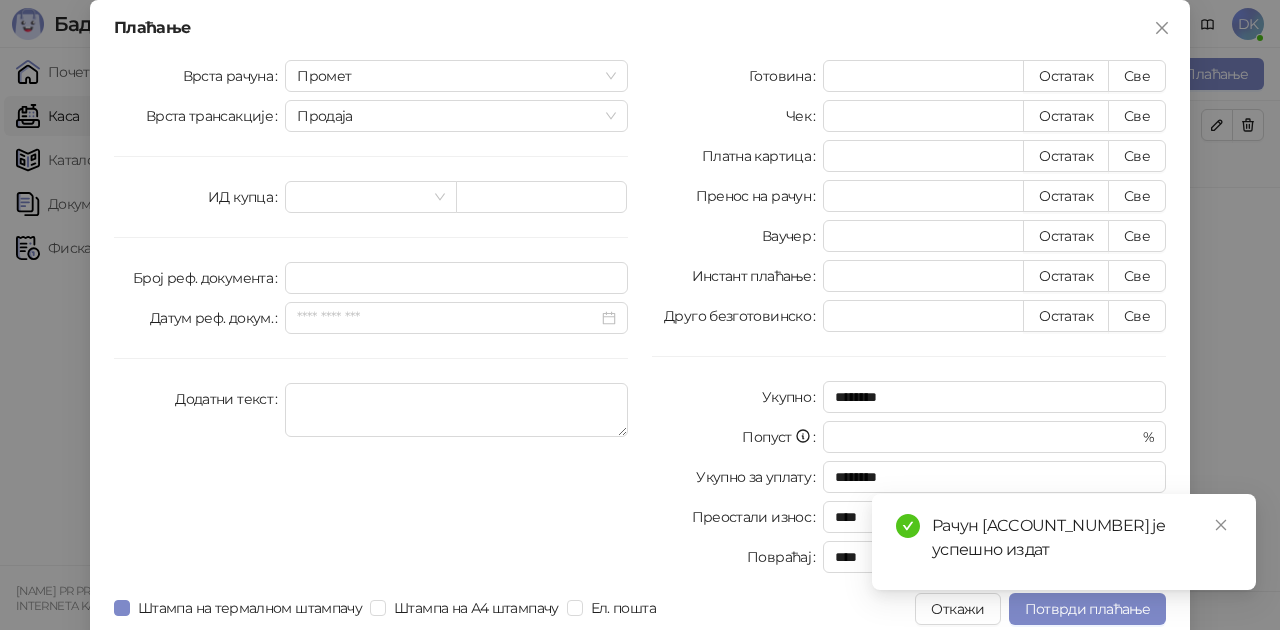 click on "Рачун [ACCOUNT_NUMBER] је успешно издат" at bounding box center (1064, 542) 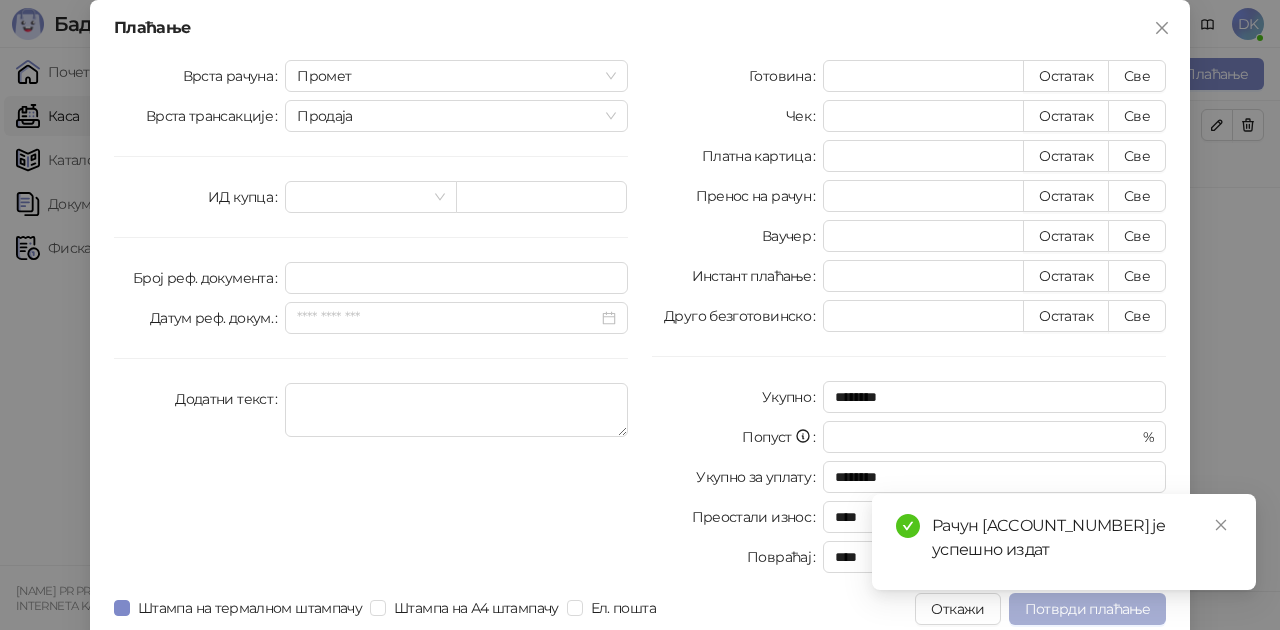 click on "Потврди плаћање" at bounding box center (1087, 609) 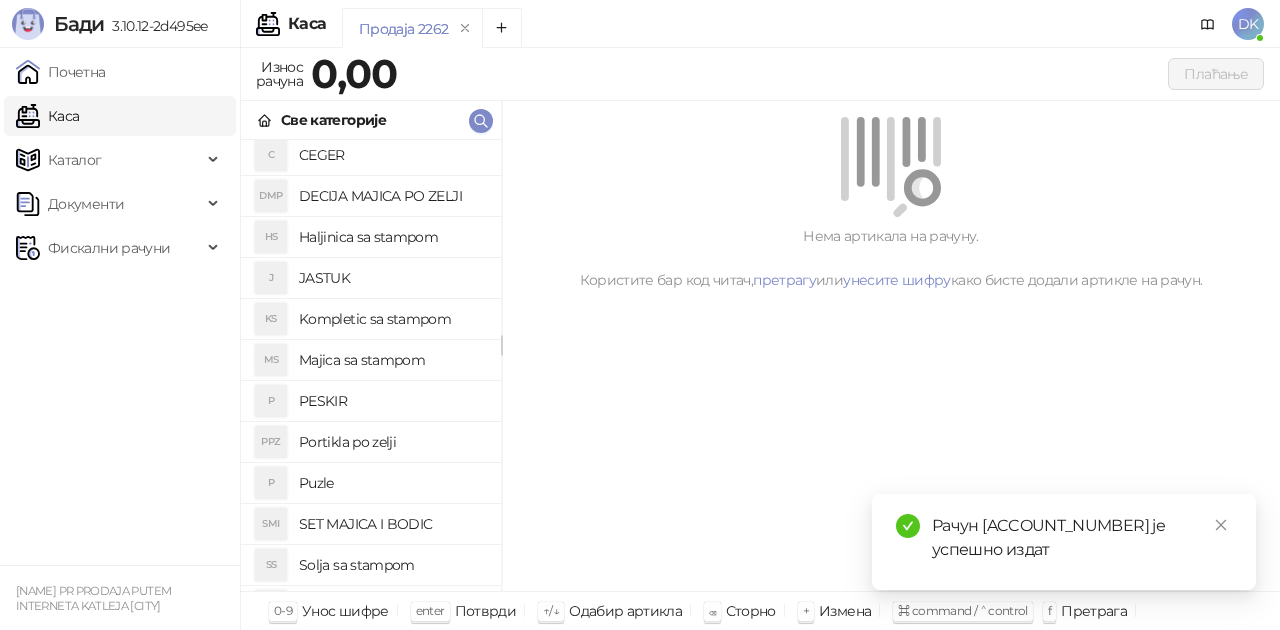 scroll, scrollTop: 200, scrollLeft: 0, axis: vertical 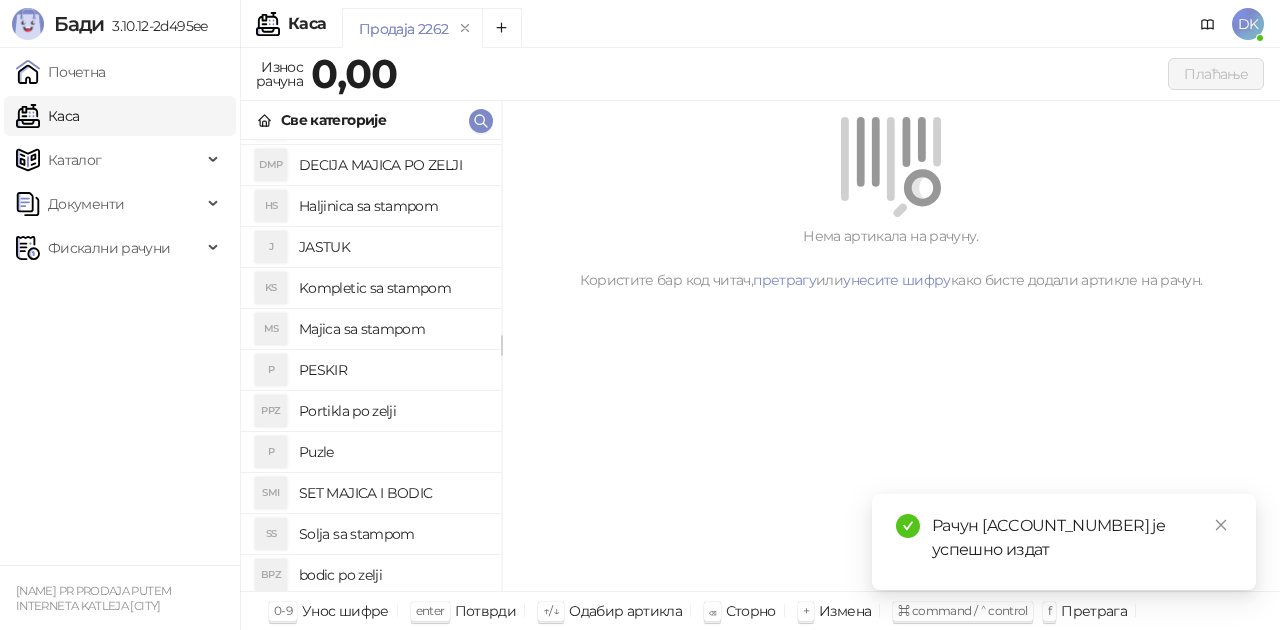 click on "SET MAJICA I BODIC" at bounding box center (392, 493) 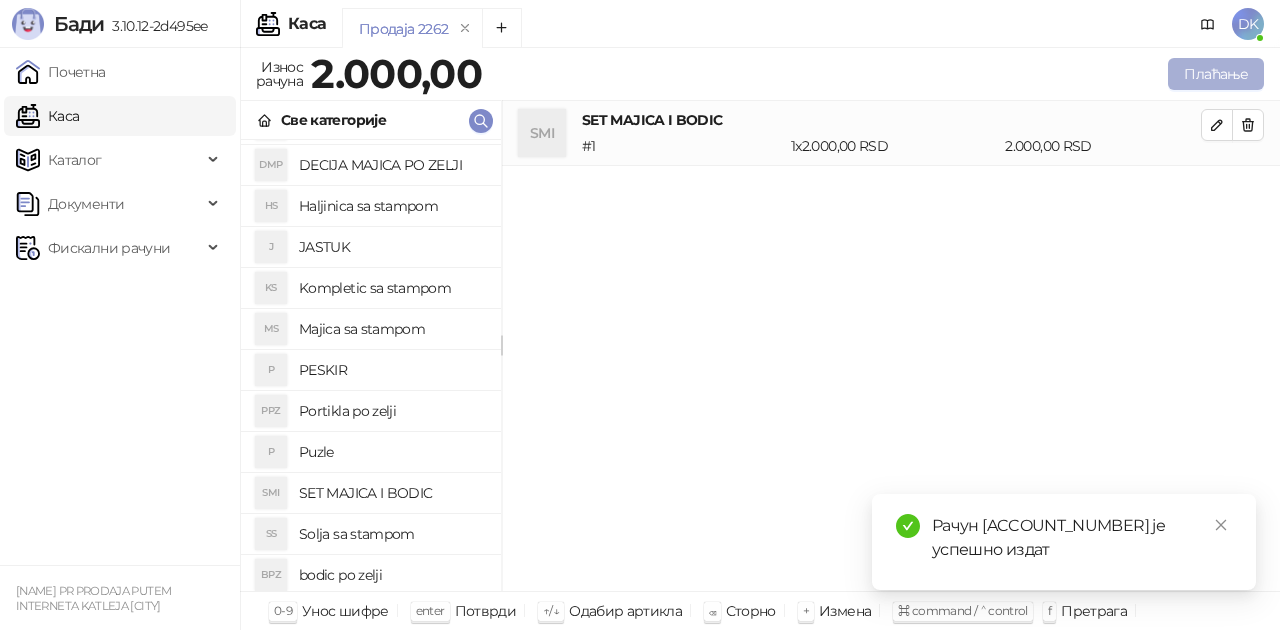 click on "Плаћање" at bounding box center (1216, 74) 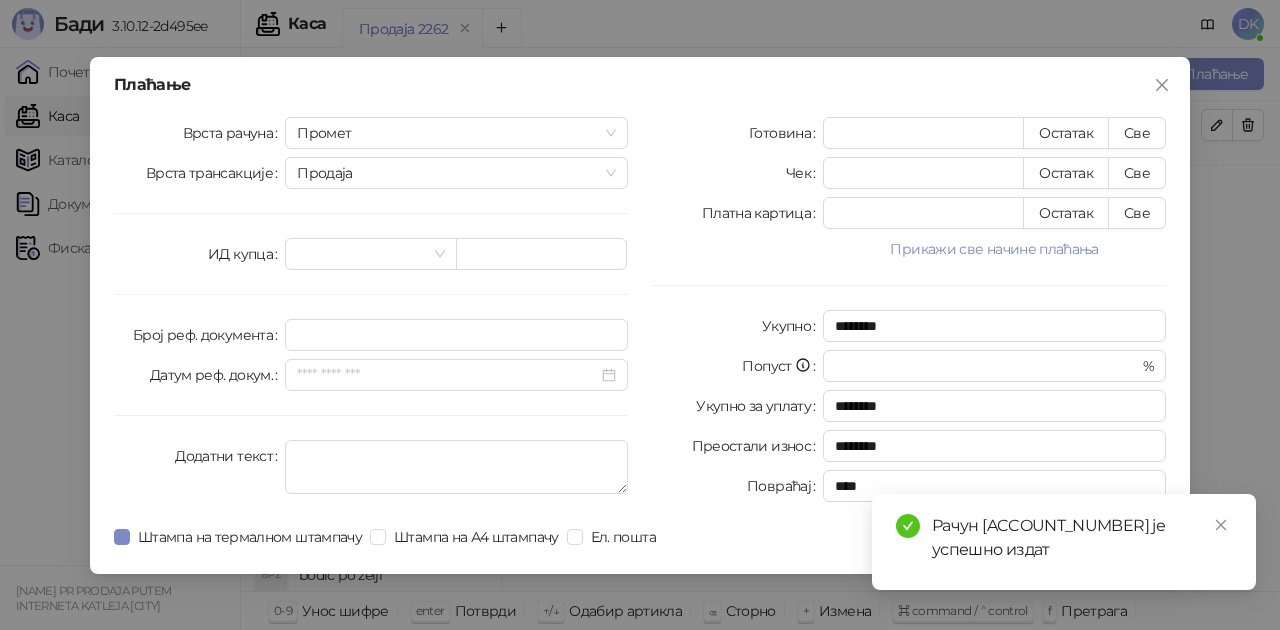 click on "Прикажи све начине плаћања" at bounding box center [994, 249] 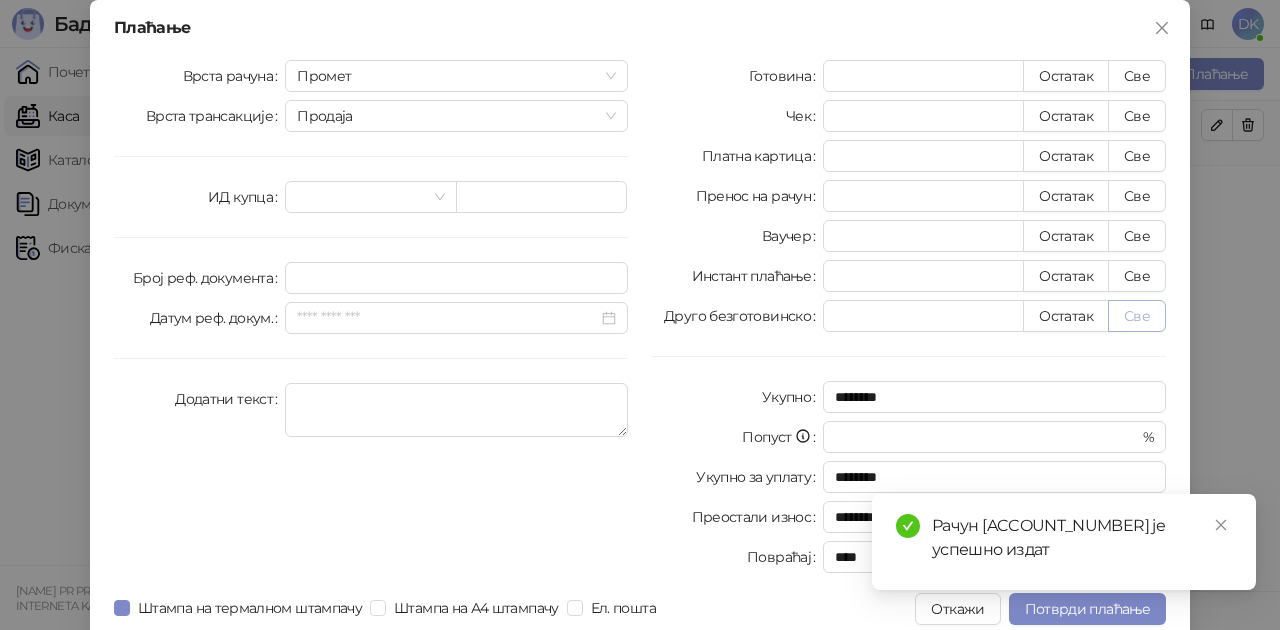 click on "Све" at bounding box center (1137, 316) 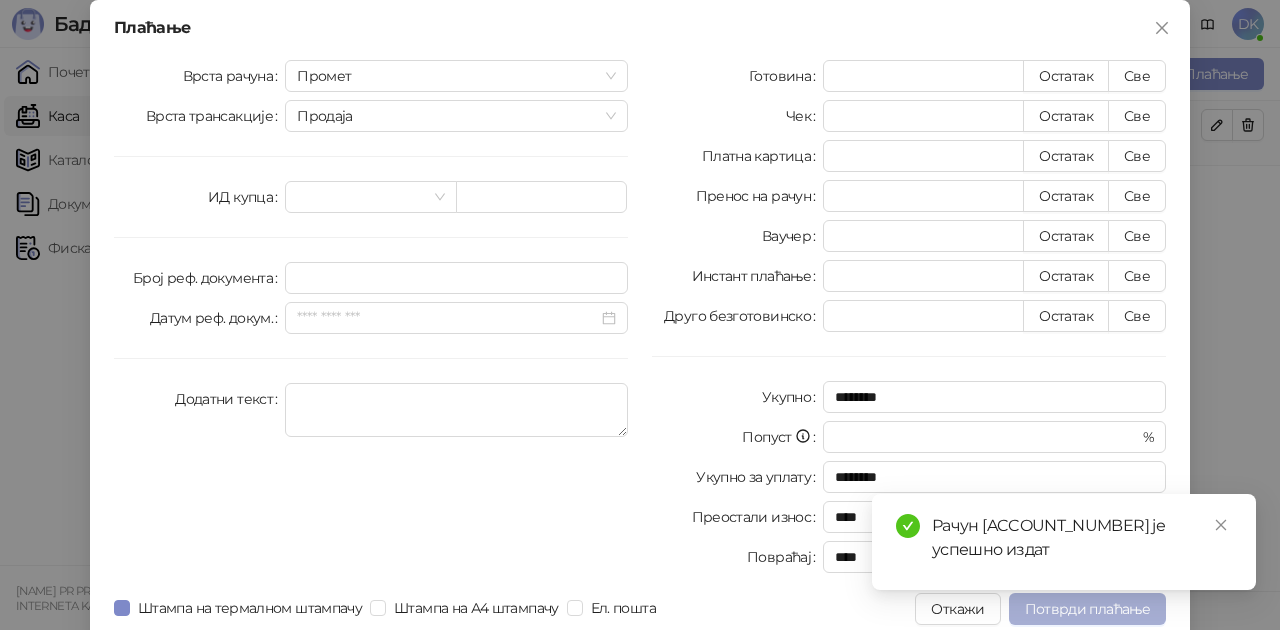 click on "Потврди плаћање" at bounding box center [1087, 609] 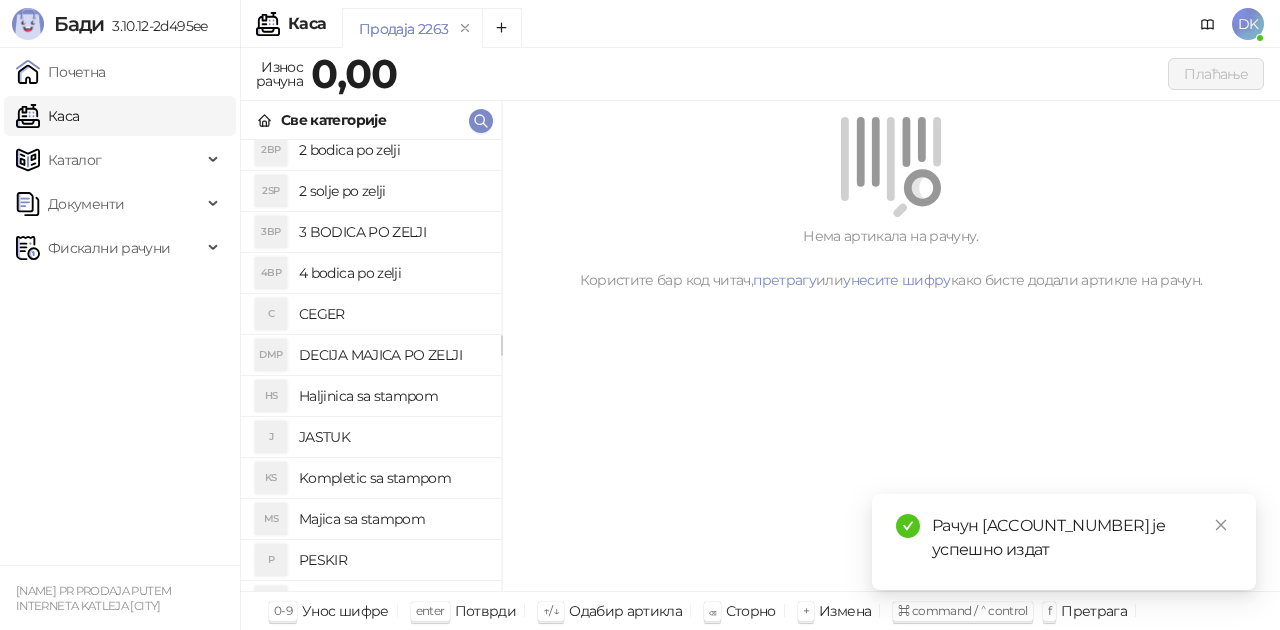 scroll, scrollTop: 0, scrollLeft: 0, axis: both 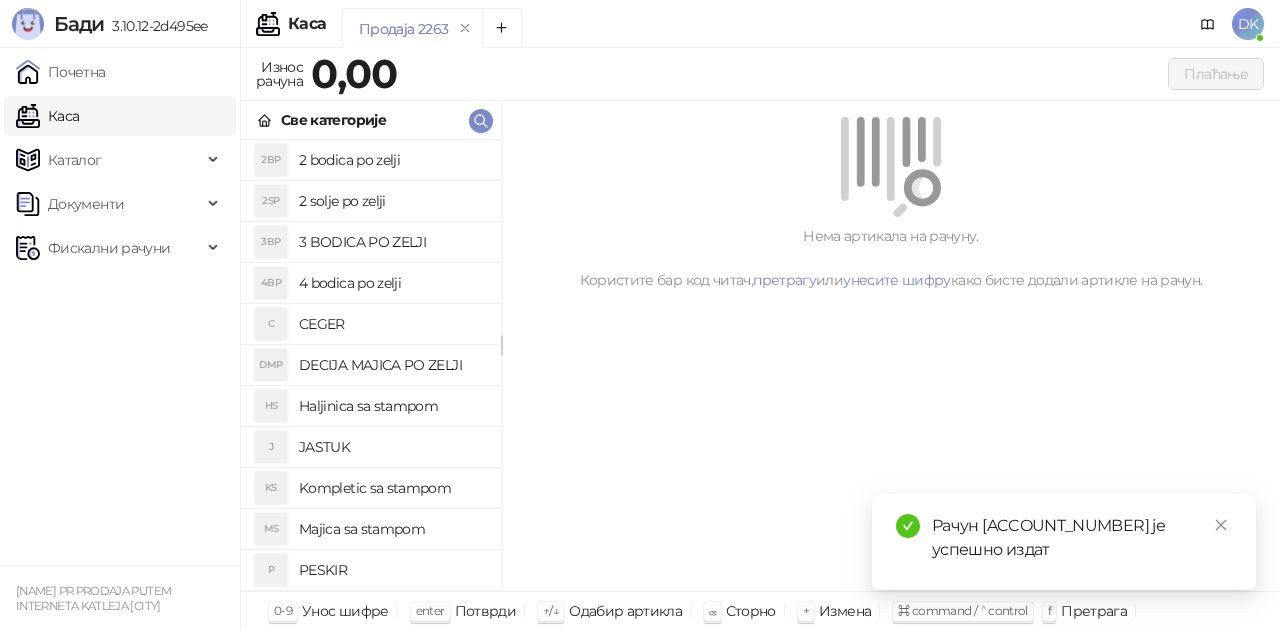 click on "DECIJA MAJICA PO ZELJI" at bounding box center (392, 365) 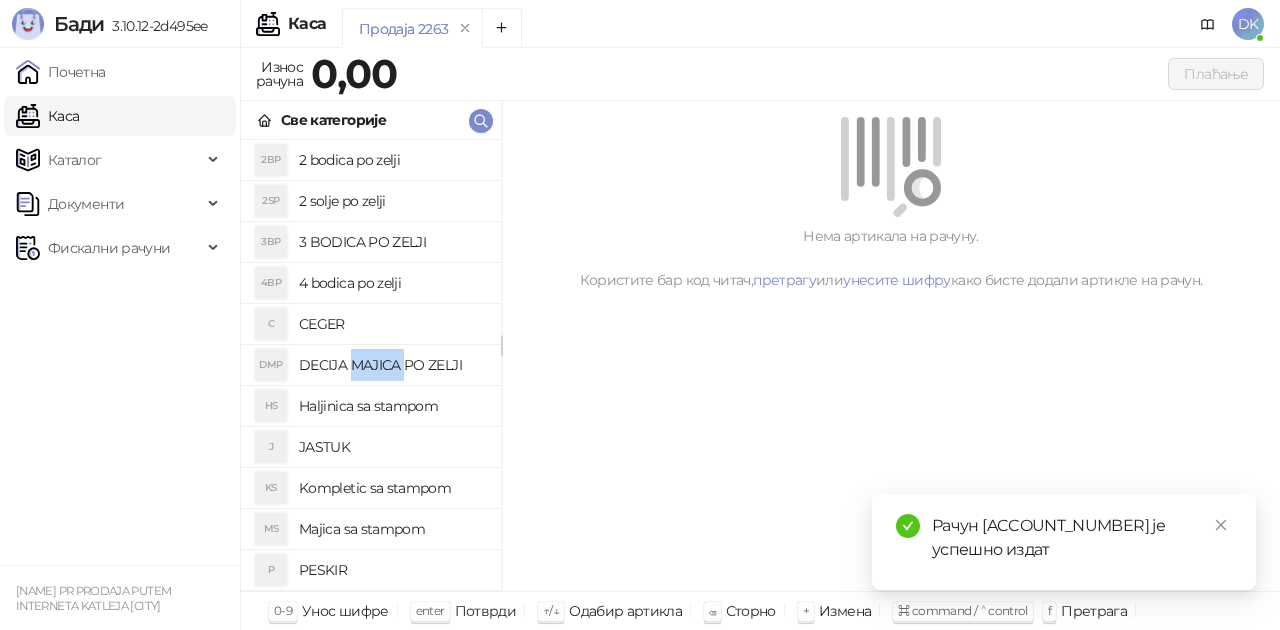 click on "DECIJA MAJICA PO ZELJI" at bounding box center [392, 365] 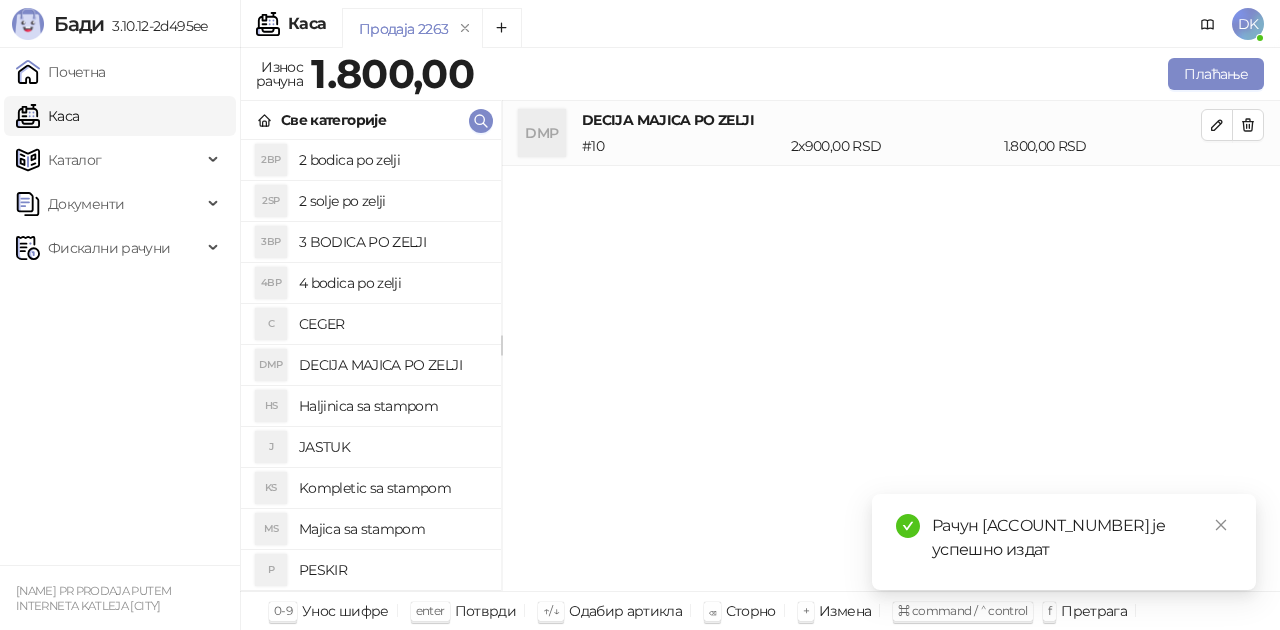 click on "Majica sa stampom" at bounding box center [392, 529] 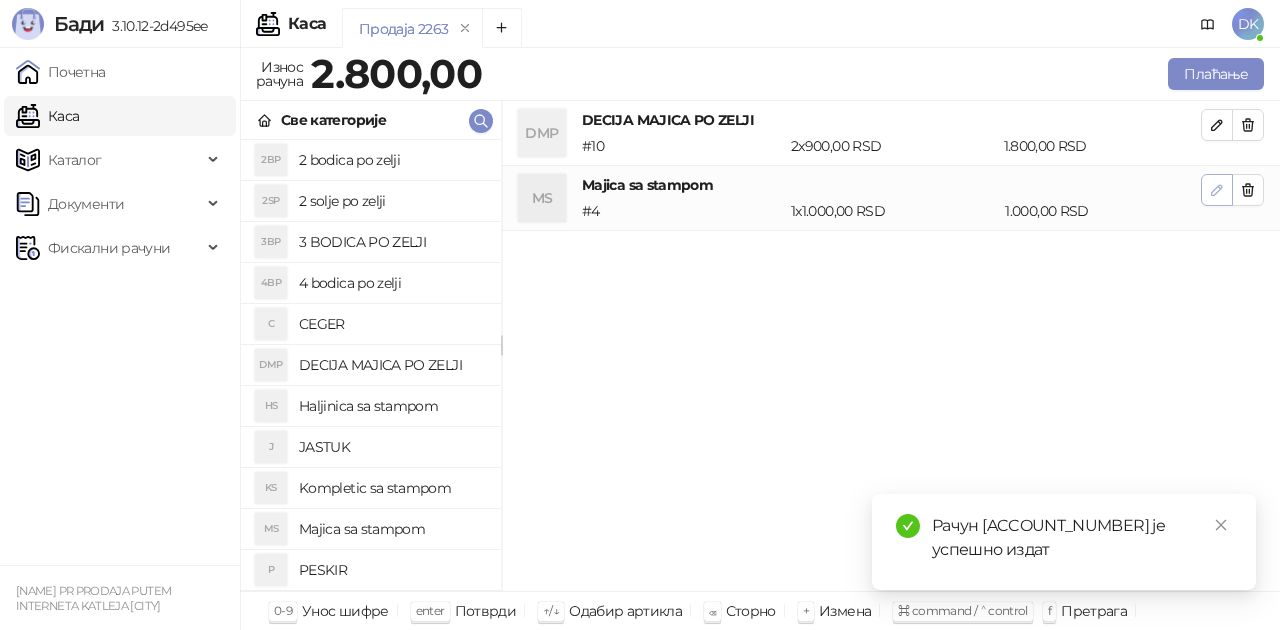 click at bounding box center [1217, 190] 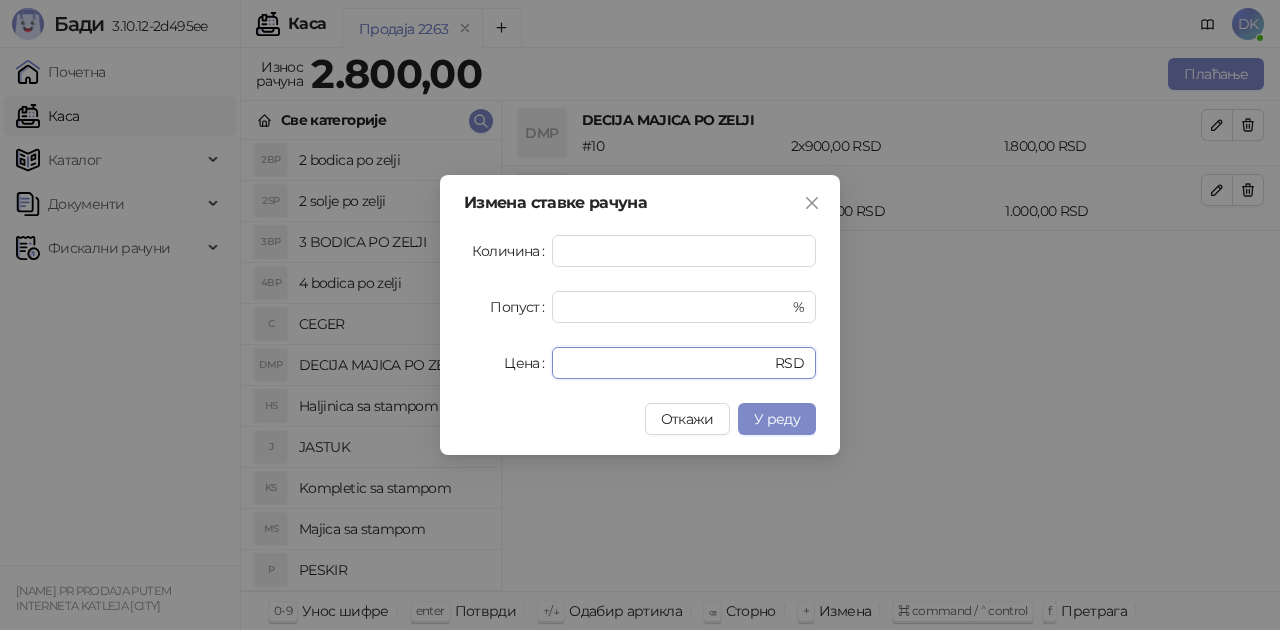 drag, startPoint x: 660, startPoint y: 362, endPoint x: 523, endPoint y: 353, distance: 137.2953 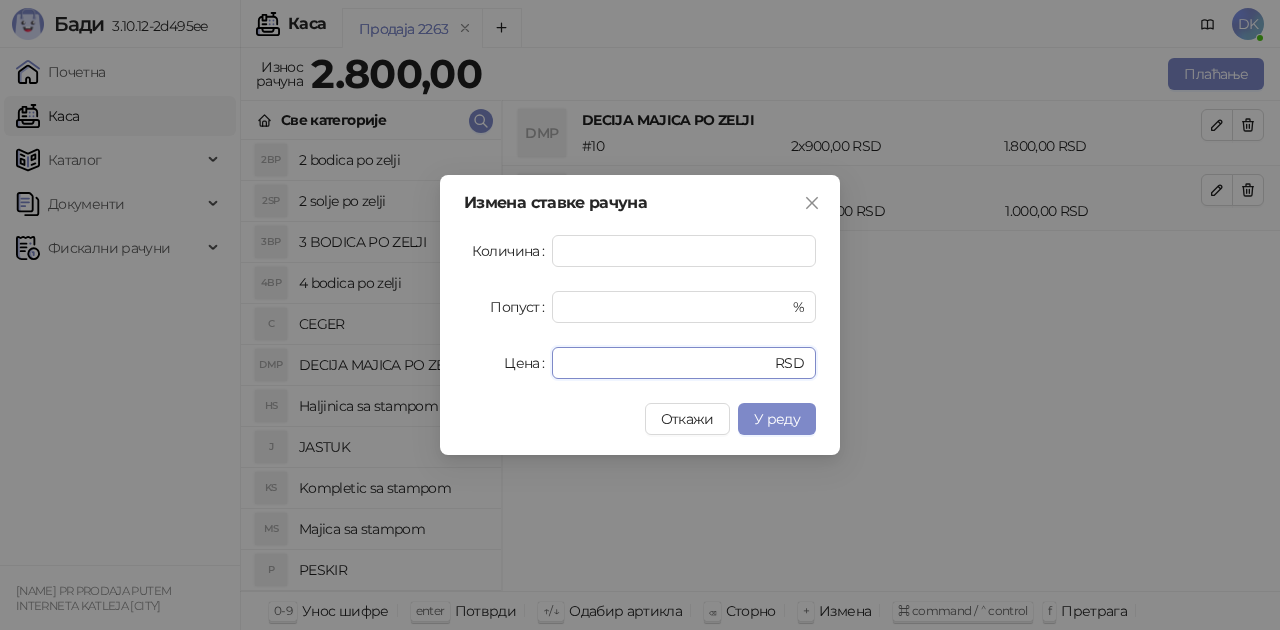 type on "****" 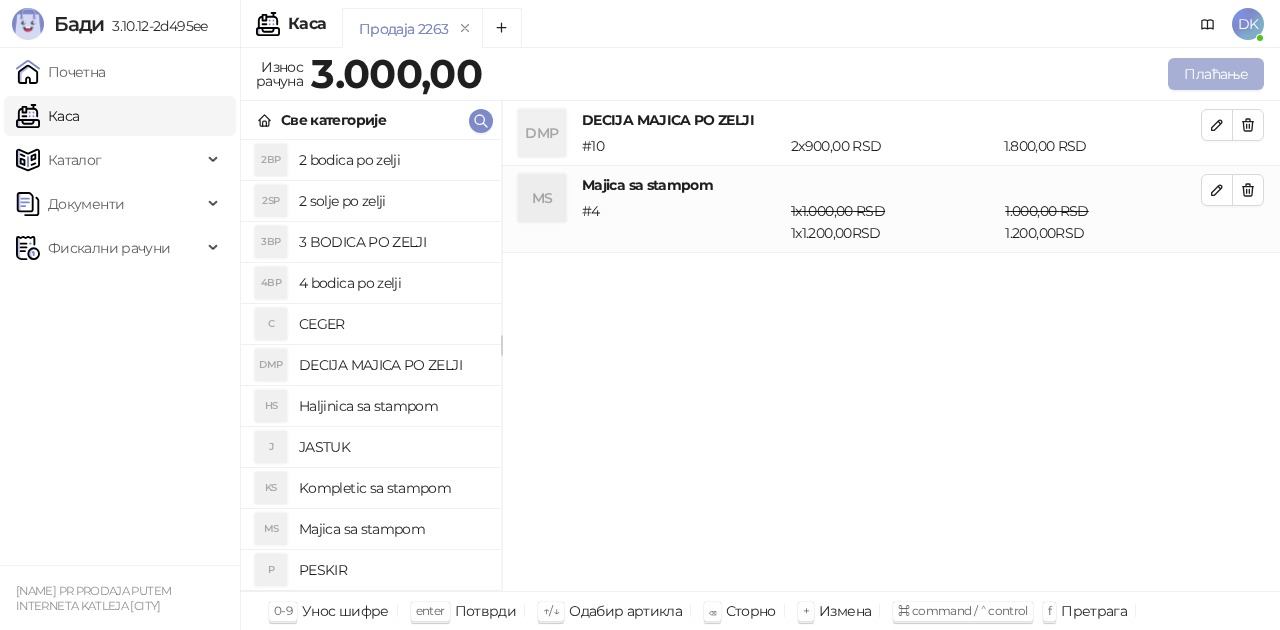 click on "Плаћање" at bounding box center (1216, 74) 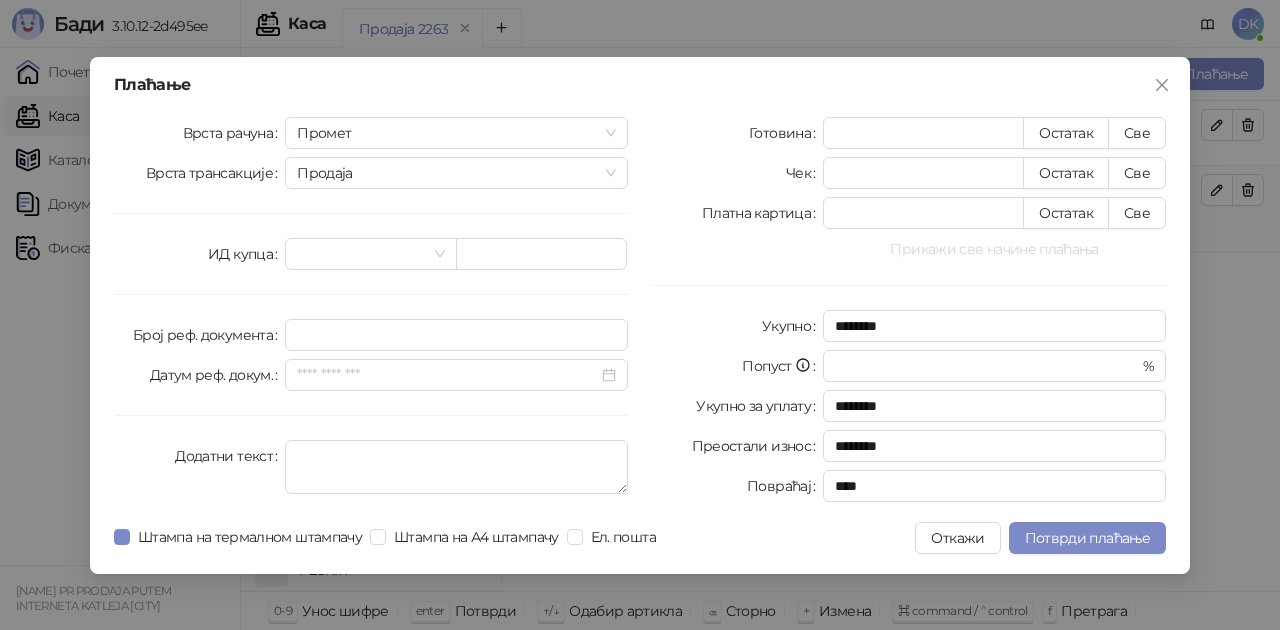 click on "Прикажи све начине плаћања" at bounding box center [994, 249] 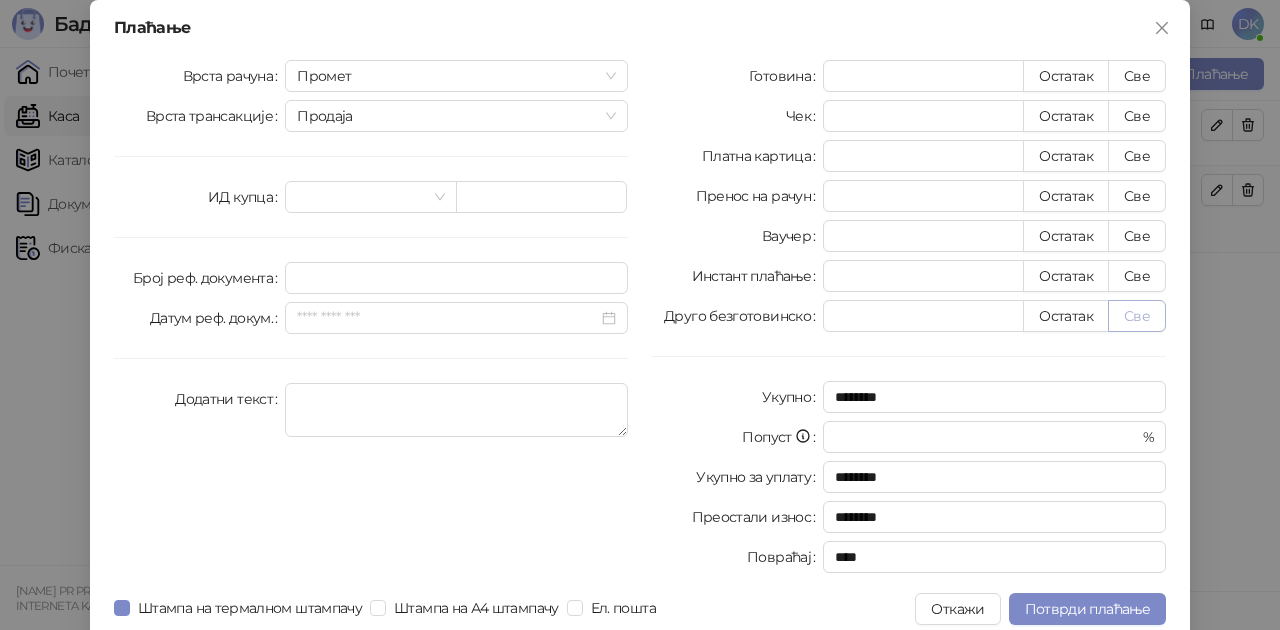 click on "Све" at bounding box center [1137, 316] 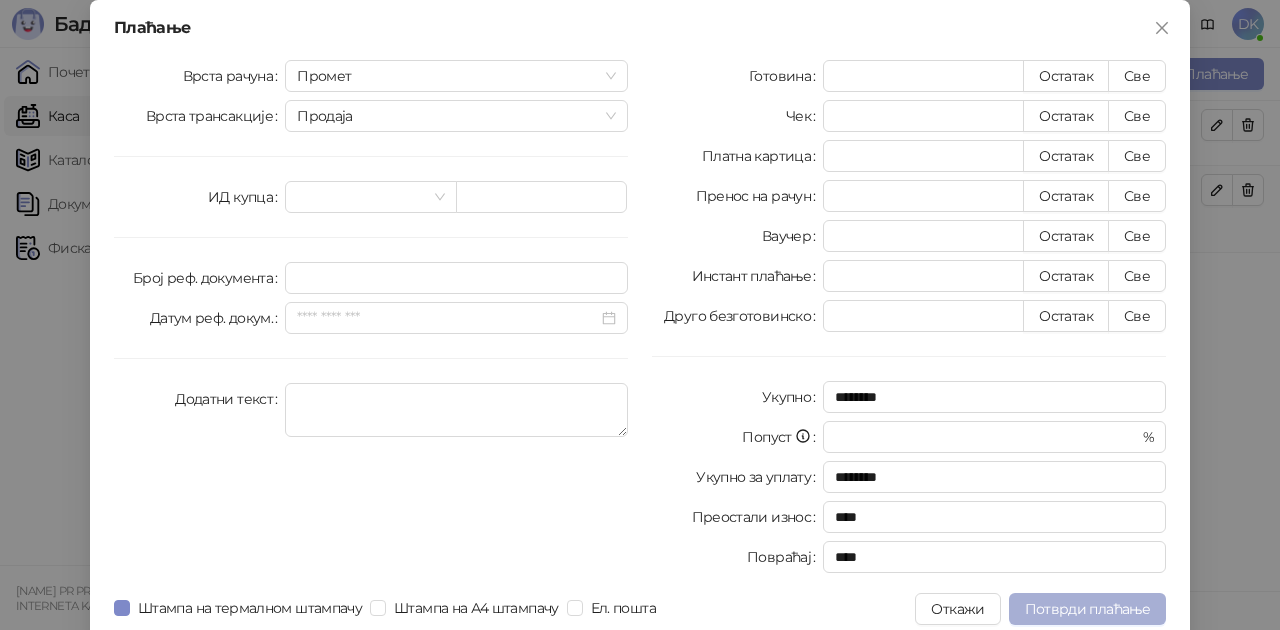 click on "Потврди плаћање" at bounding box center (1087, 609) 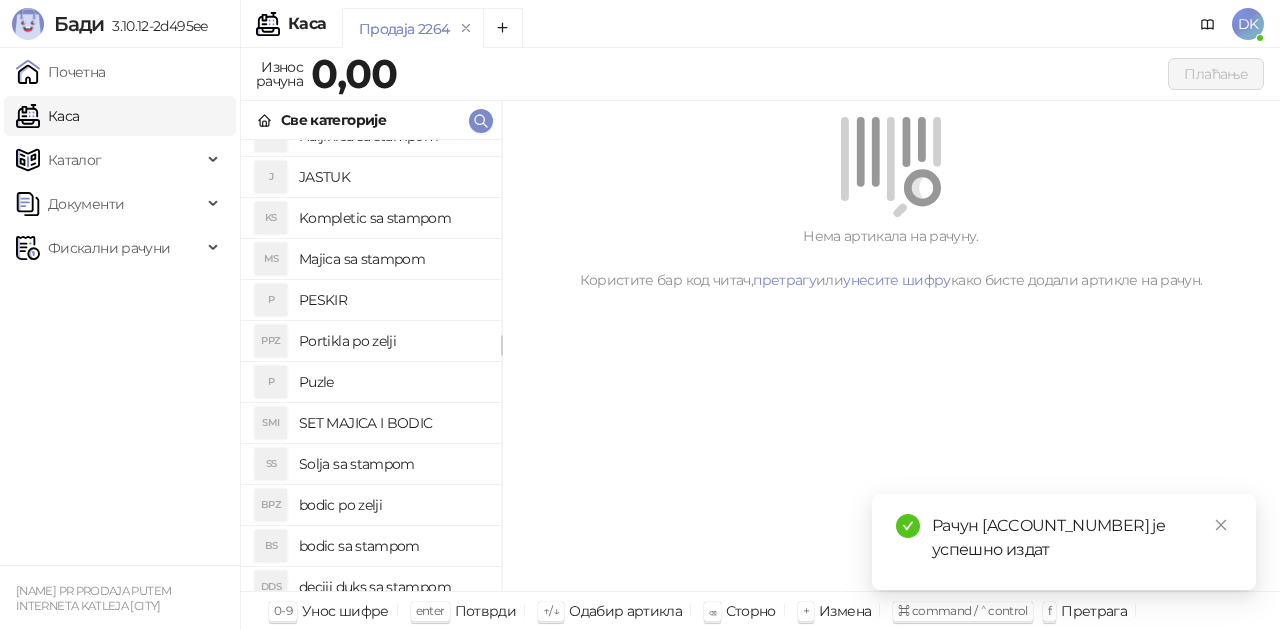 scroll, scrollTop: 300, scrollLeft: 0, axis: vertical 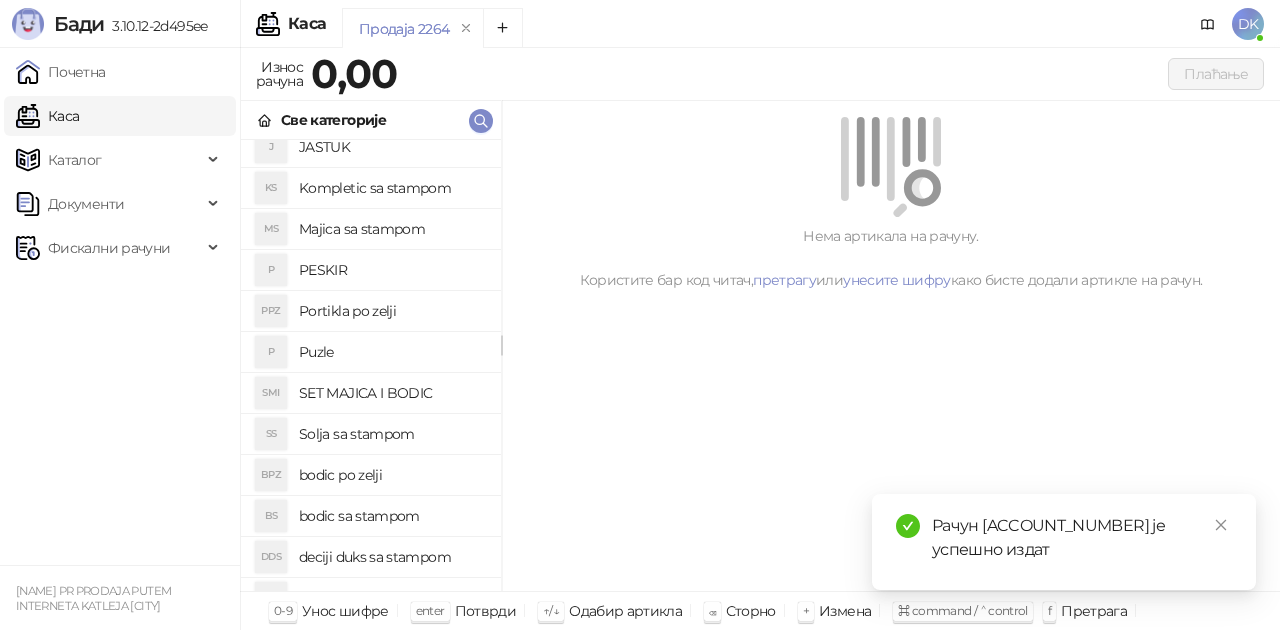 click on "Majica sa stampom" at bounding box center (392, 229) 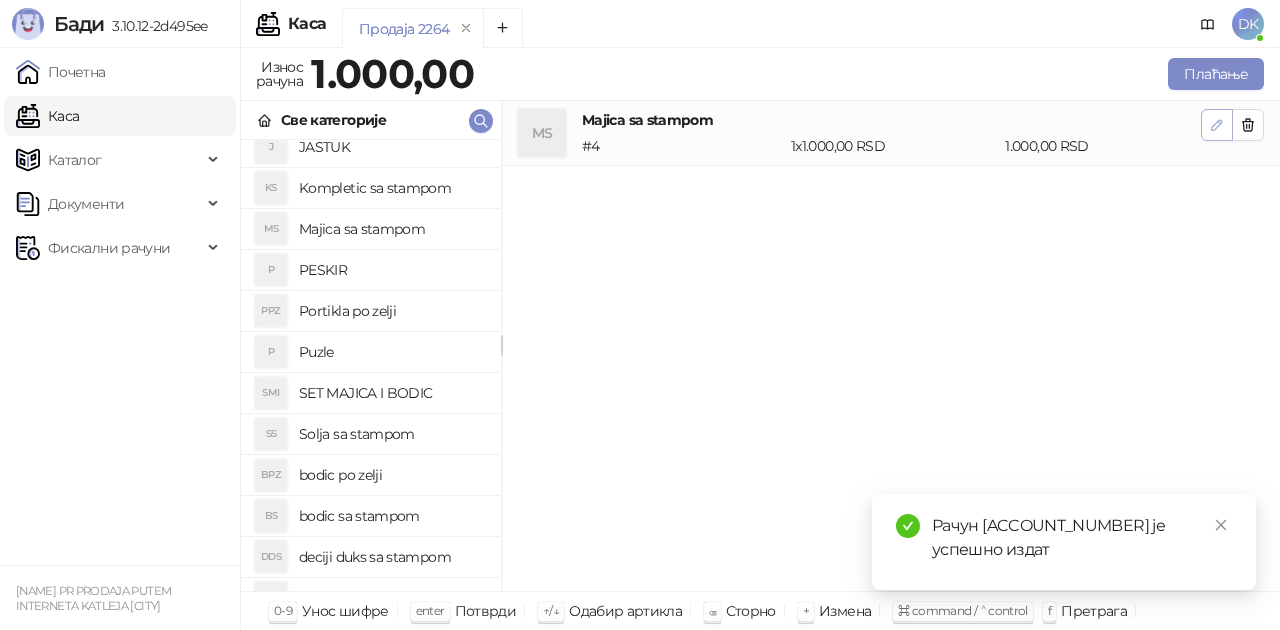 click at bounding box center [1217, 125] 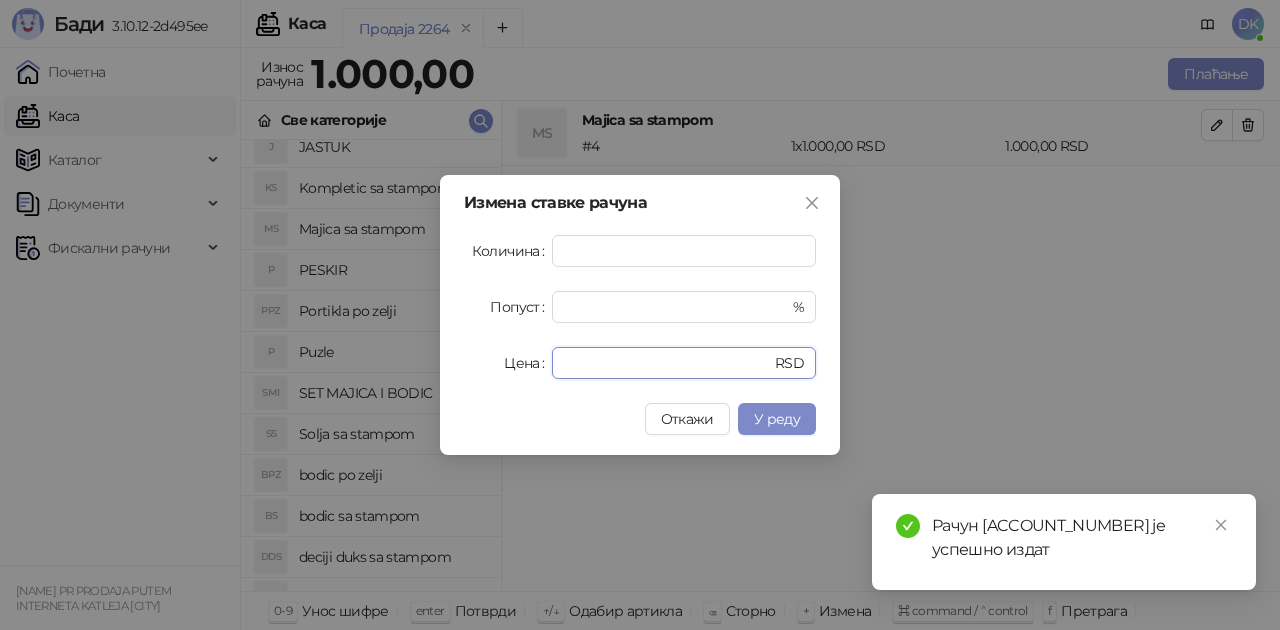 drag, startPoint x: 622, startPoint y: 368, endPoint x: 490, endPoint y: 350, distance: 133.22162 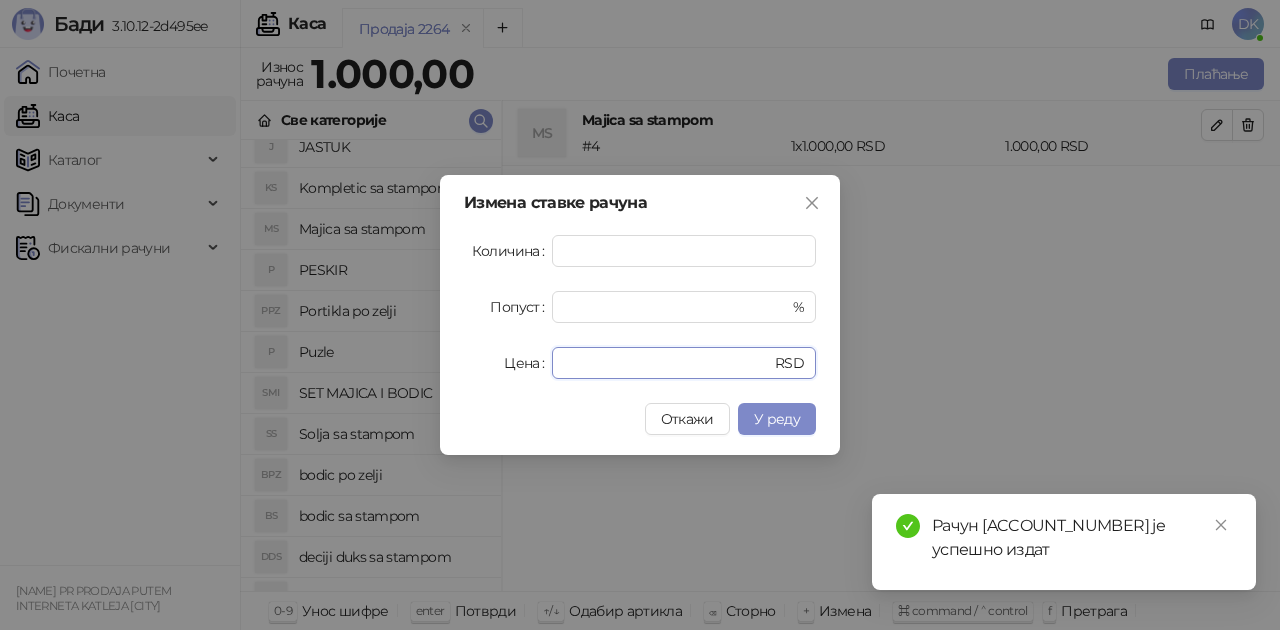 type on "****" 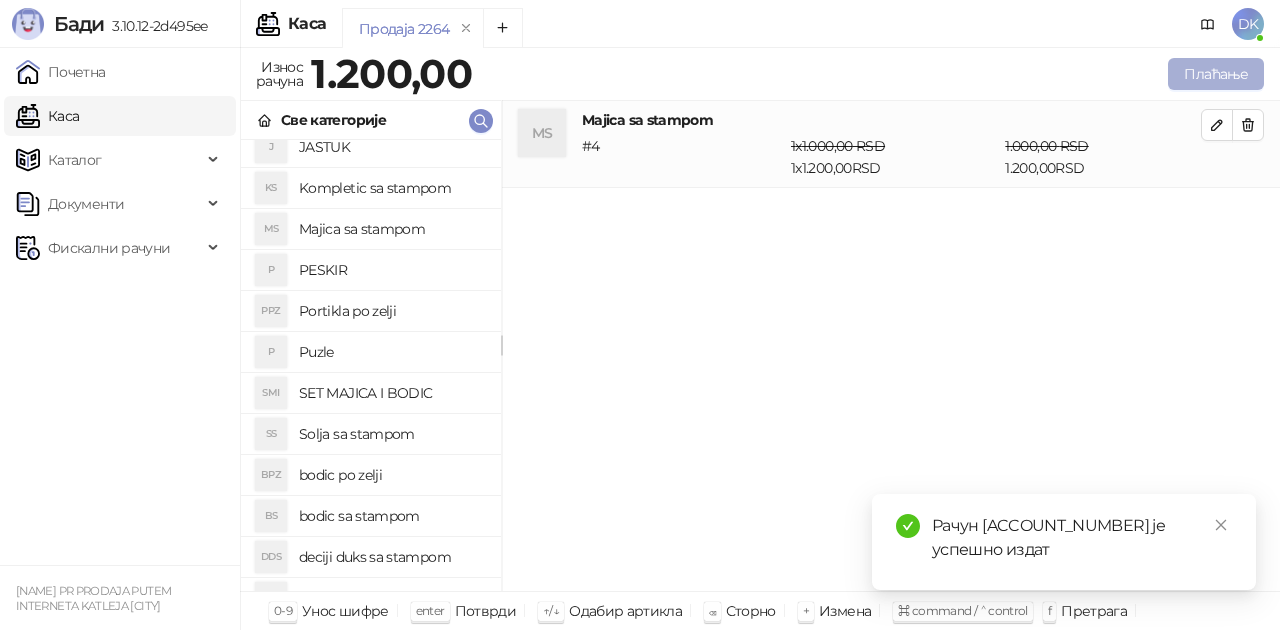 click on "Плаћање" at bounding box center [1216, 74] 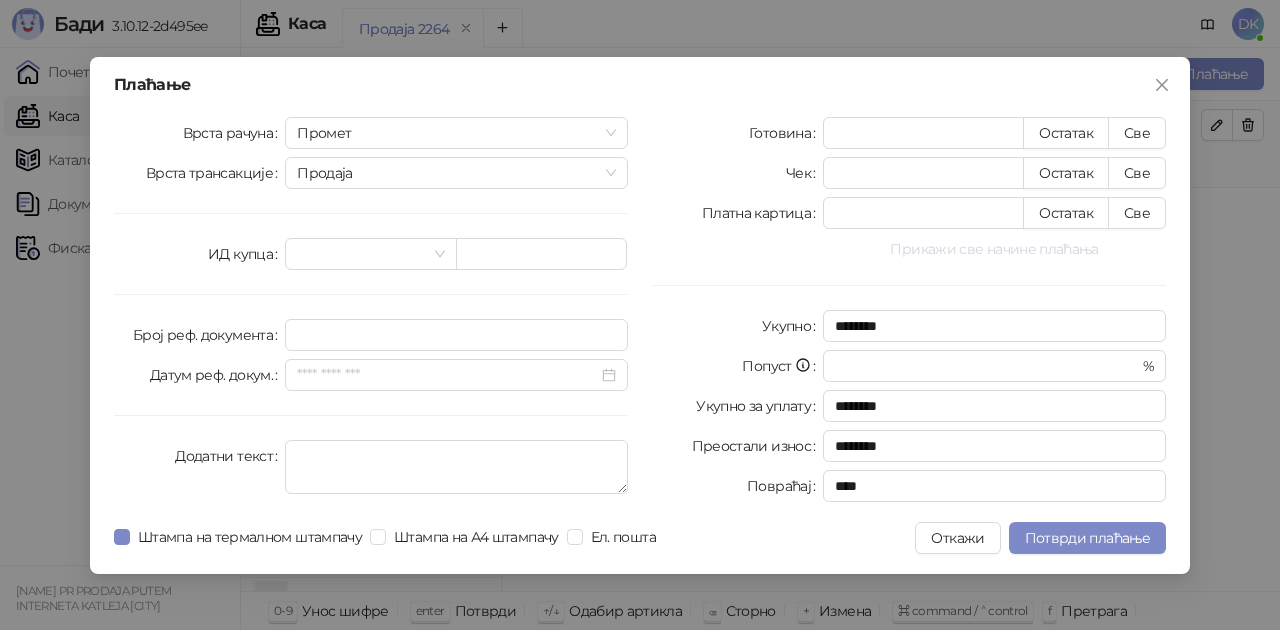 click on "Прикажи све начине плаћања" at bounding box center (994, 249) 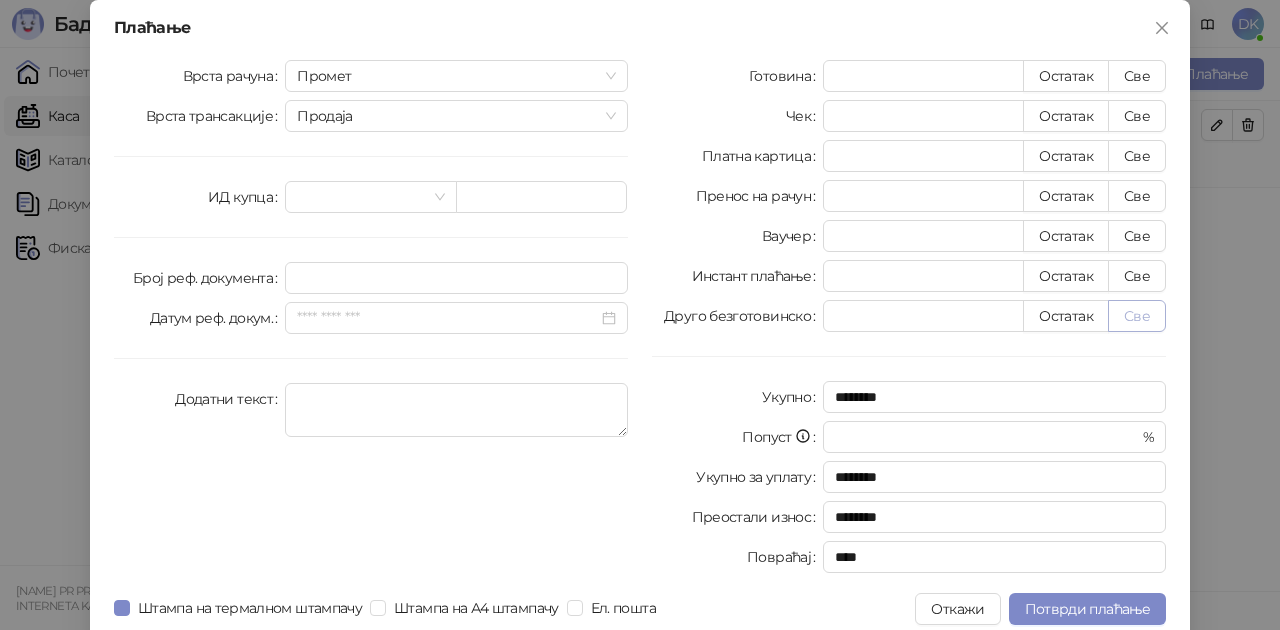 click on "Све" at bounding box center (1137, 316) 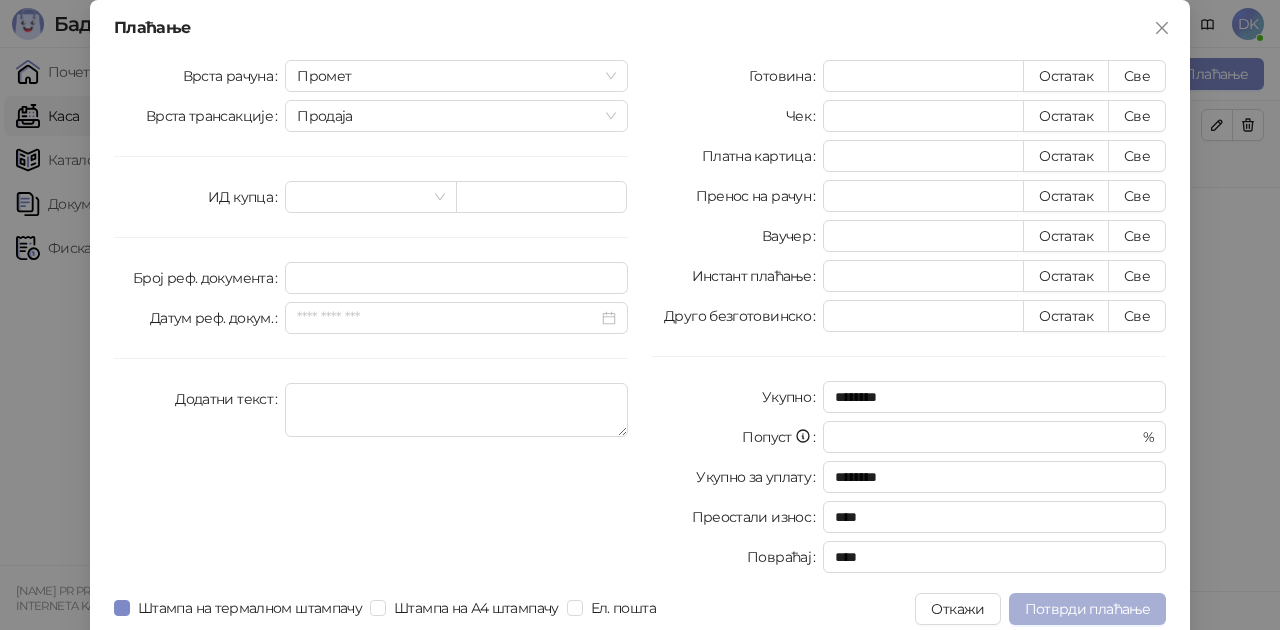 click on "Потврди плаћање" at bounding box center (1087, 609) 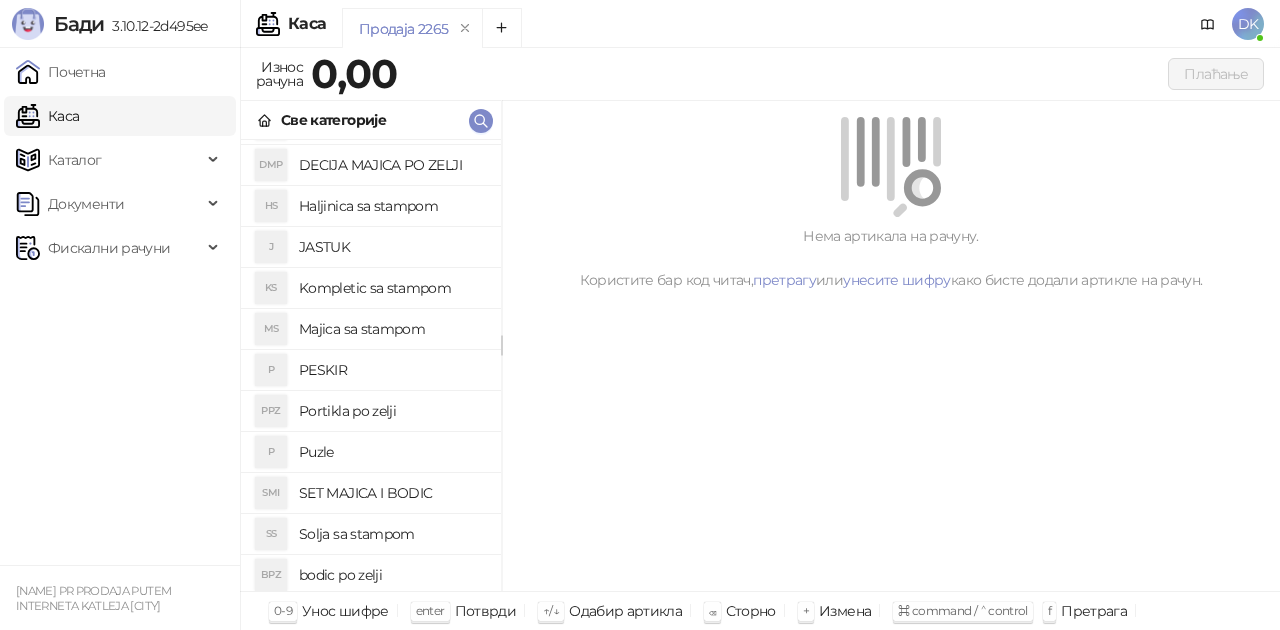 scroll, scrollTop: 100, scrollLeft: 0, axis: vertical 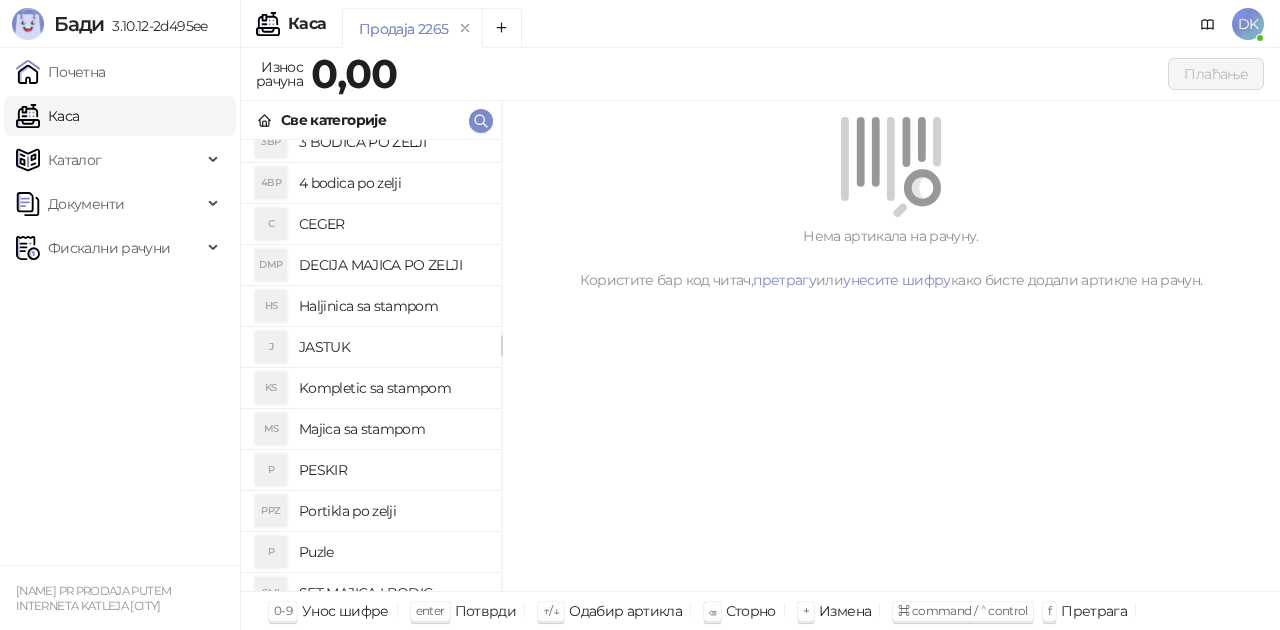 click on "DECIJA MAJICA PO ZELJI" at bounding box center (392, 265) 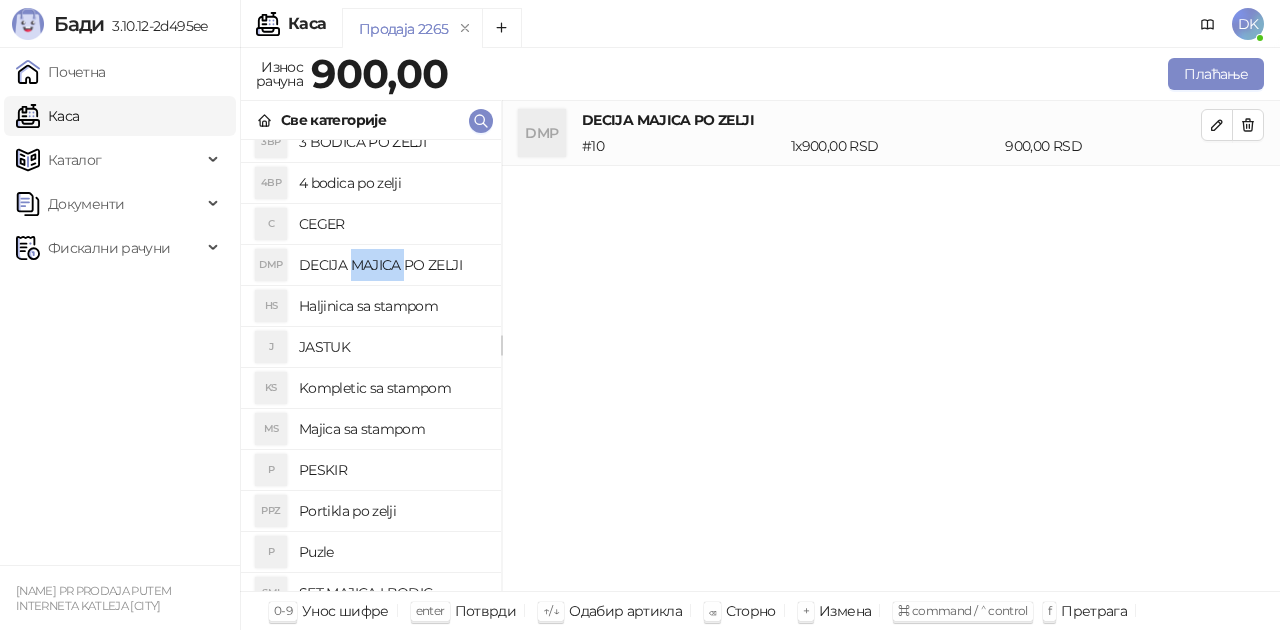 click on "DECIJA MAJICA PO ZELJI" at bounding box center (392, 265) 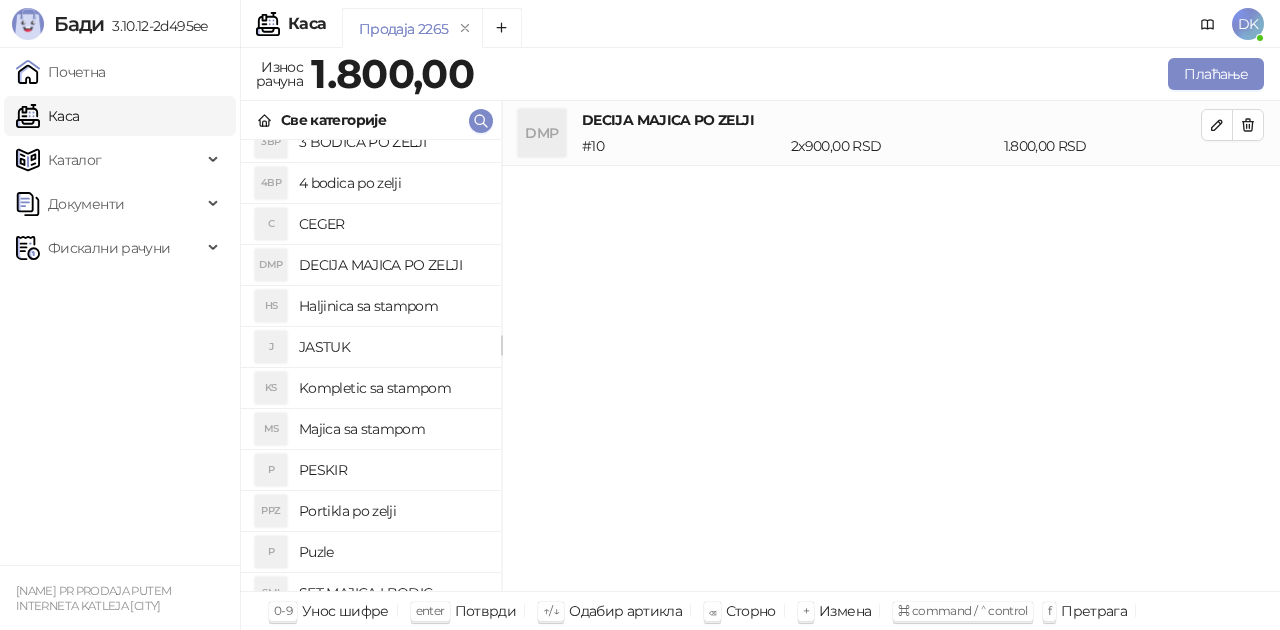 click on "Majica sa stampom" at bounding box center (392, 429) 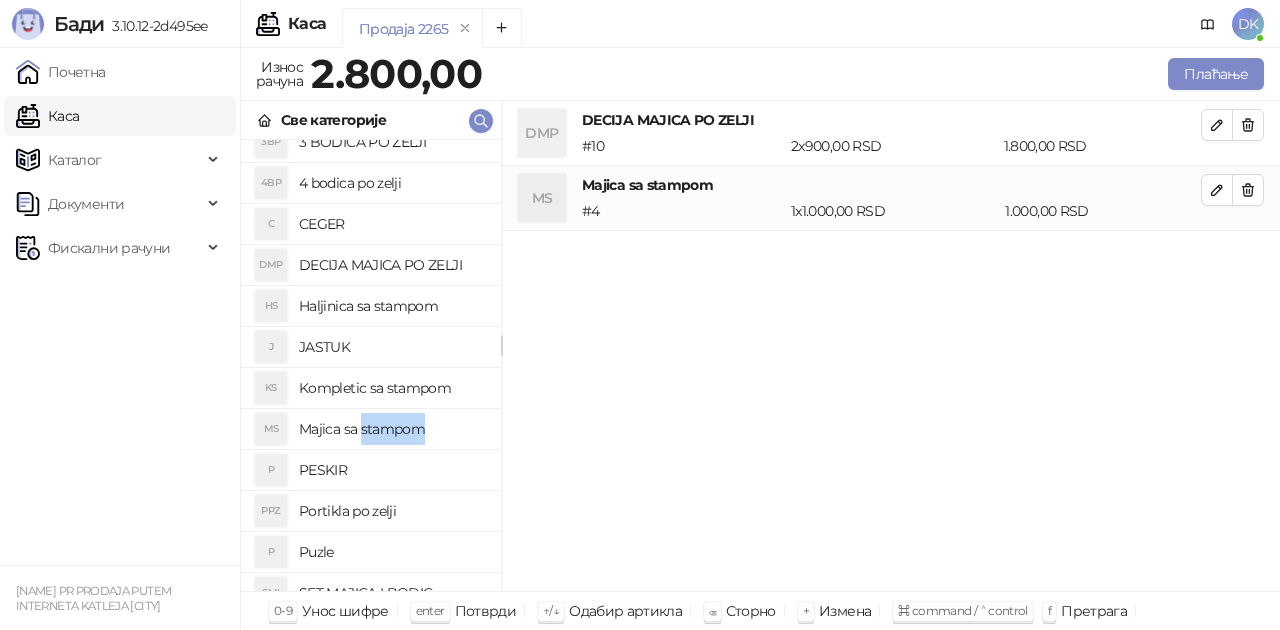 click on "Majica sa stampom" at bounding box center [392, 429] 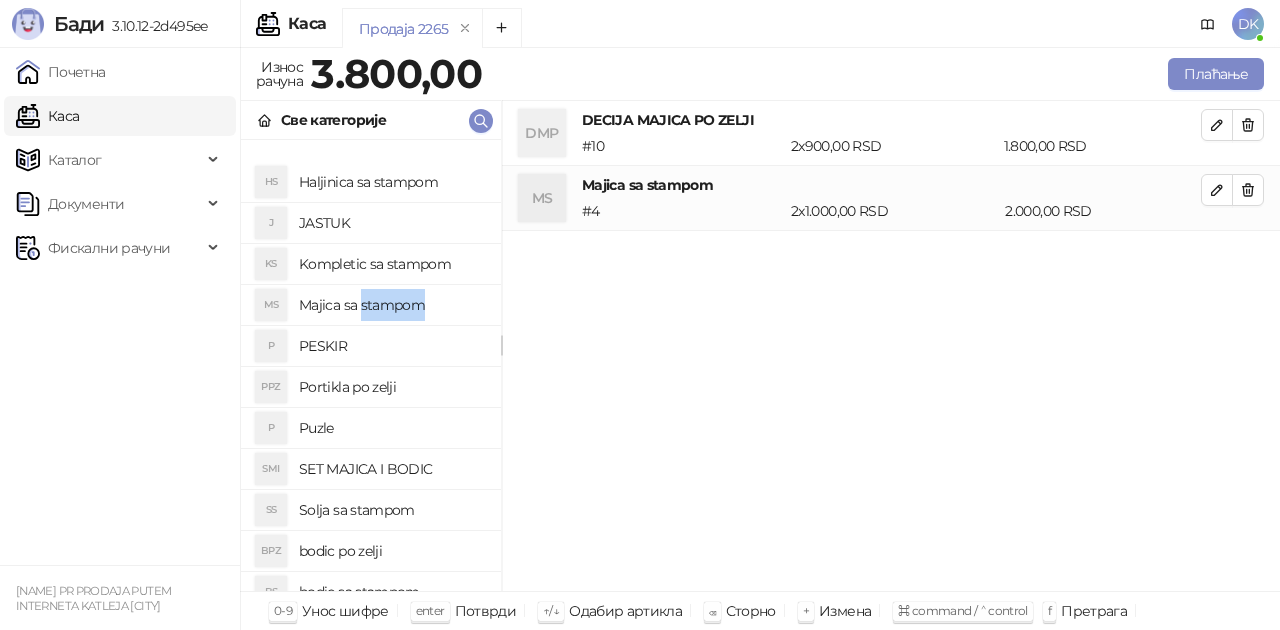 scroll, scrollTop: 300, scrollLeft: 0, axis: vertical 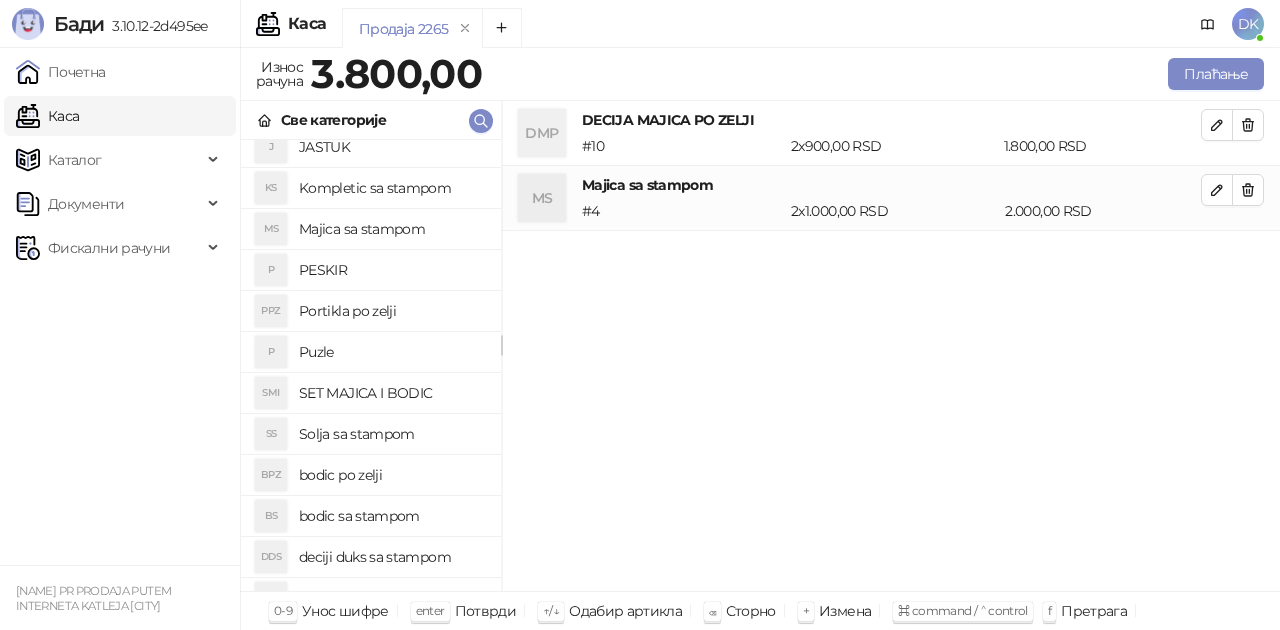 click on "bodic po zelji" at bounding box center [392, 475] 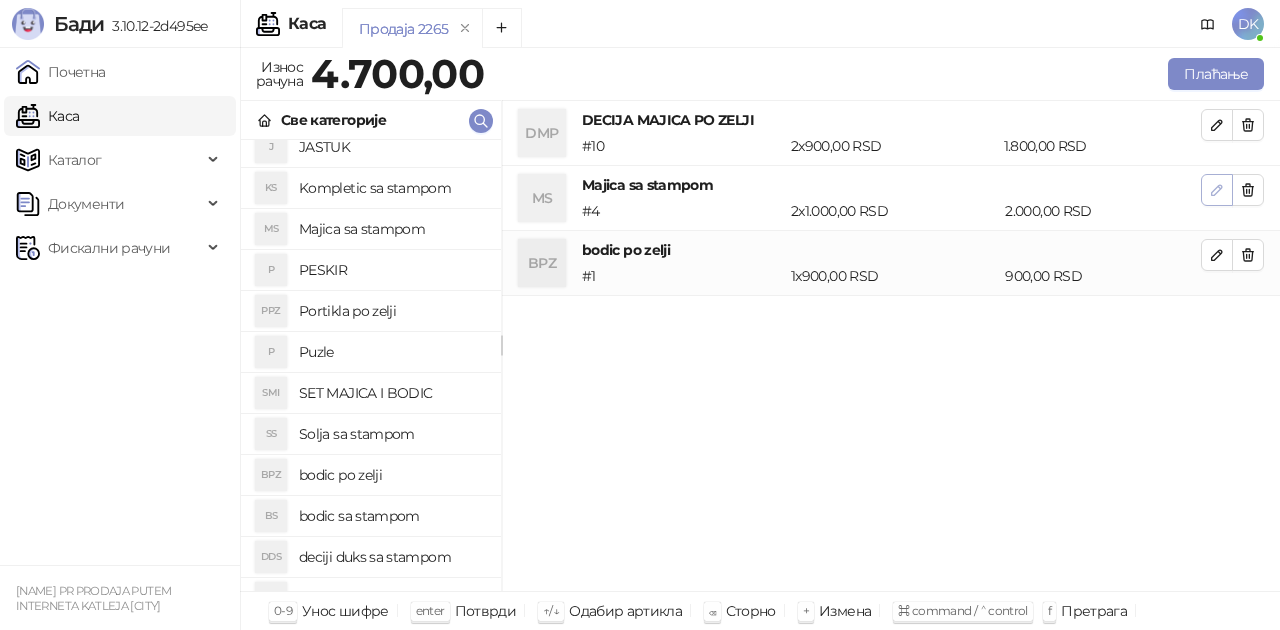 click 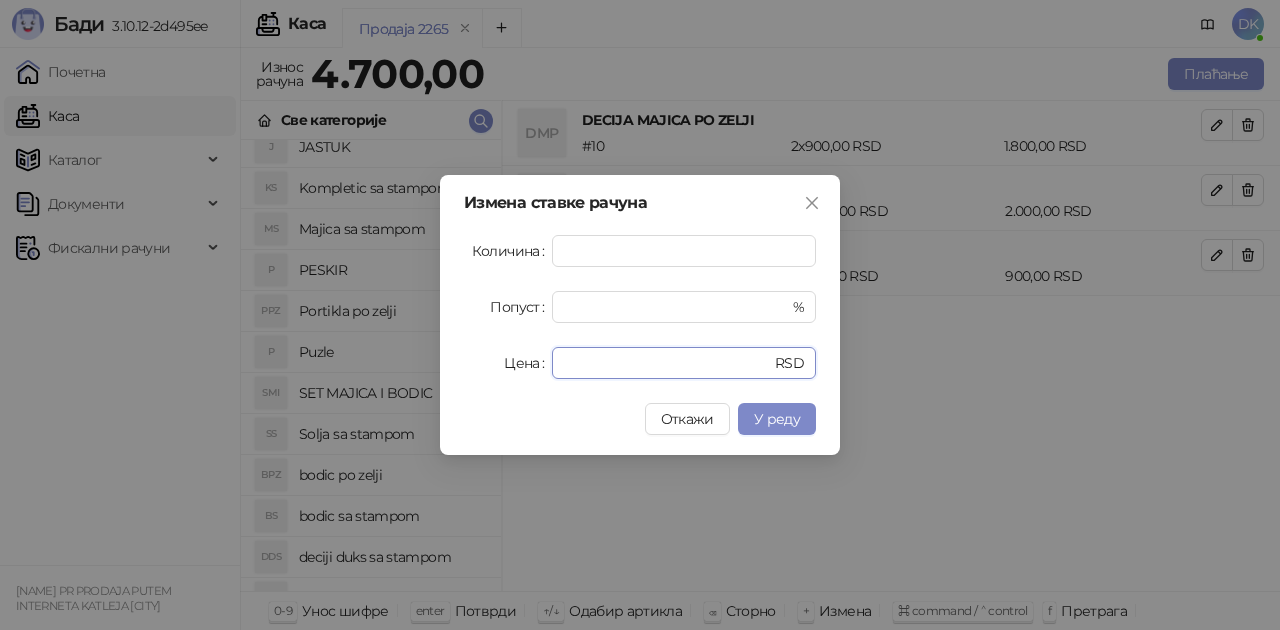 drag, startPoint x: 619, startPoint y: 368, endPoint x: 433, endPoint y: 364, distance: 186.043 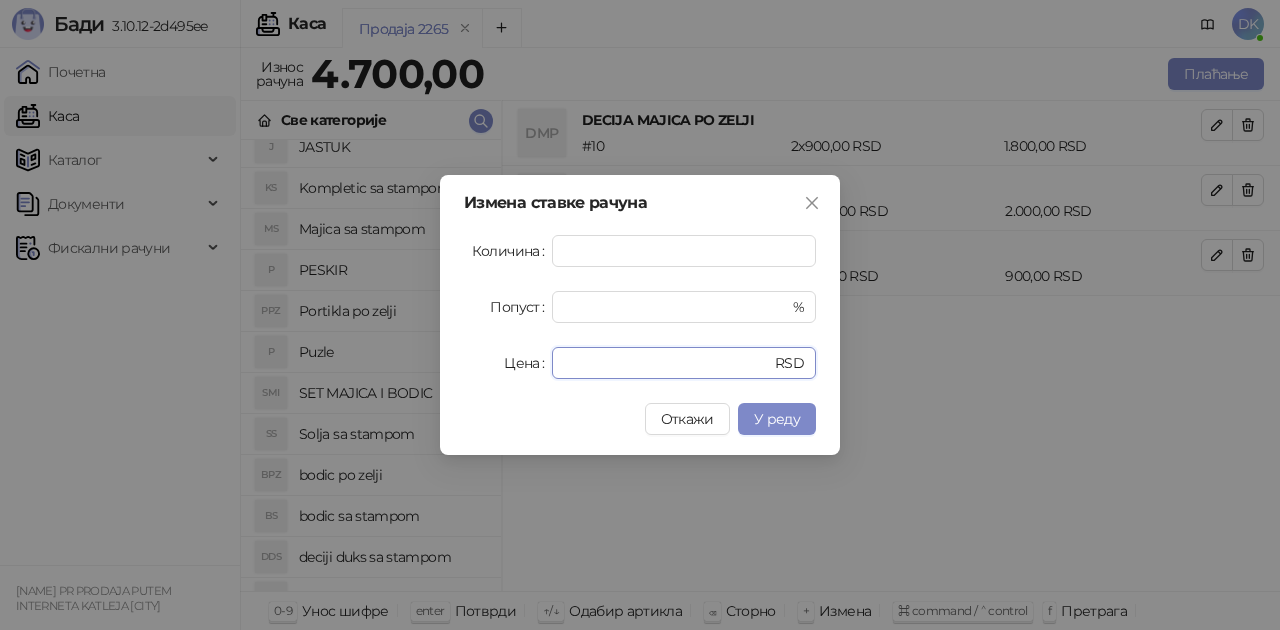type on "****" 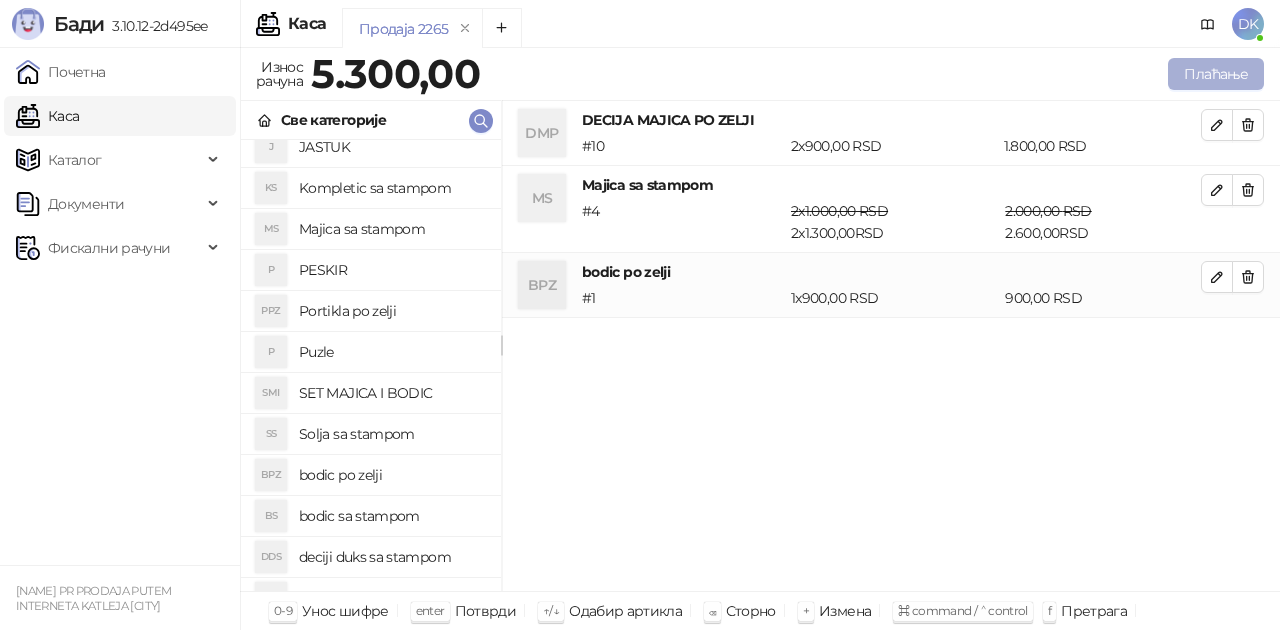 click on "Плаћање" at bounding box center (1216, 74) 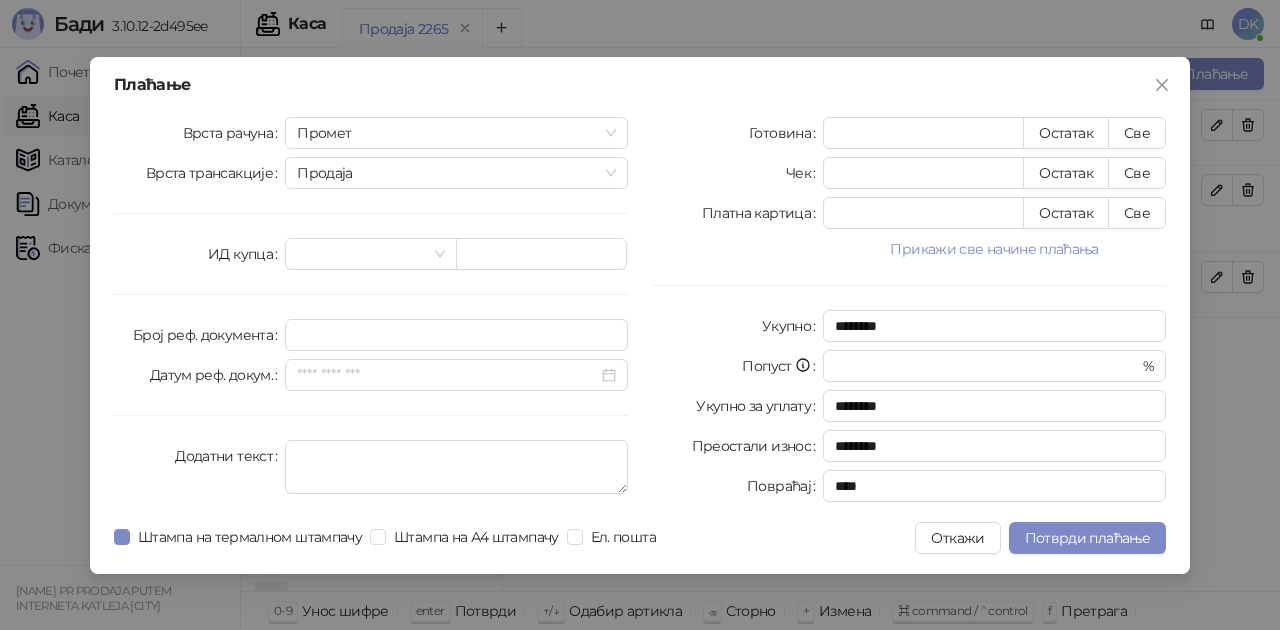 drag, startPoint x: 976, startPoint y: 247, endPoint x: 1049, endPoint y: 258, distance: 73.82411 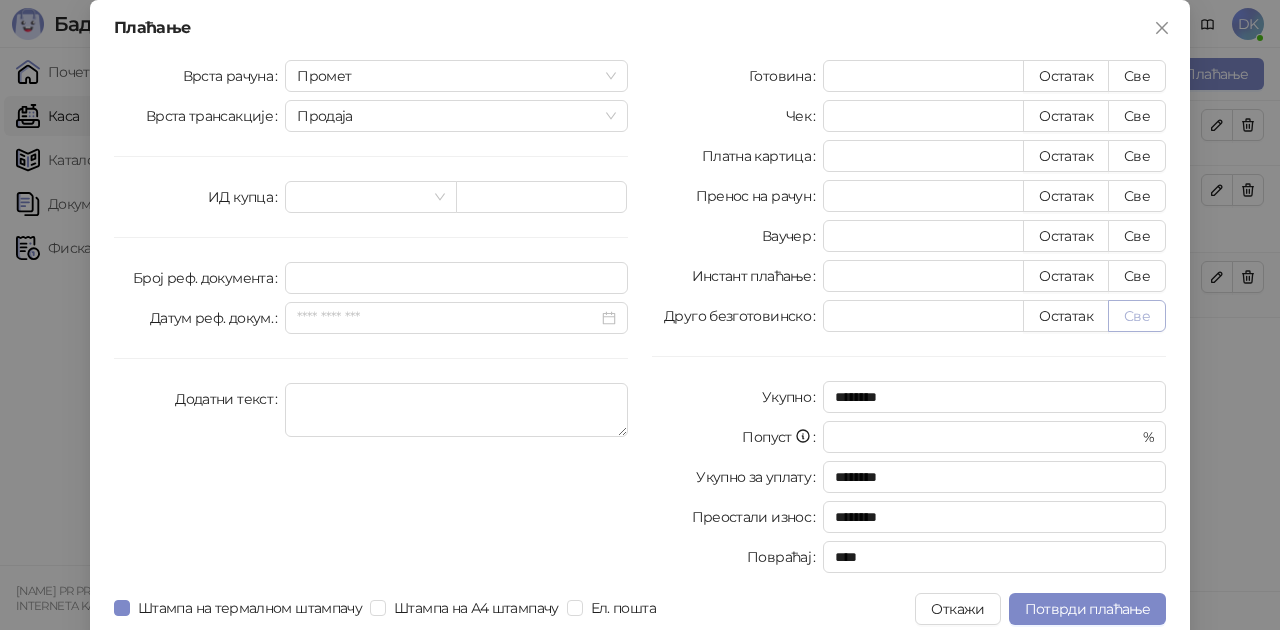 click on "Све" at bounding box center (1137, 316) 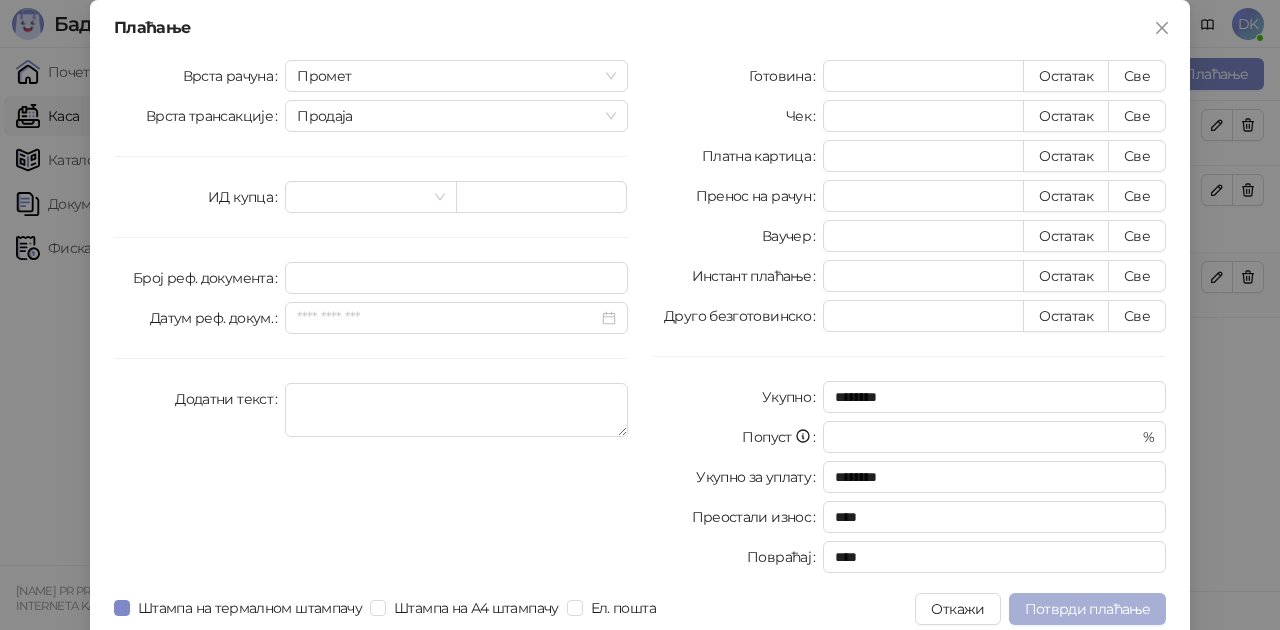 click on "Потврди плаћање" at bounding box center (1087, 609) 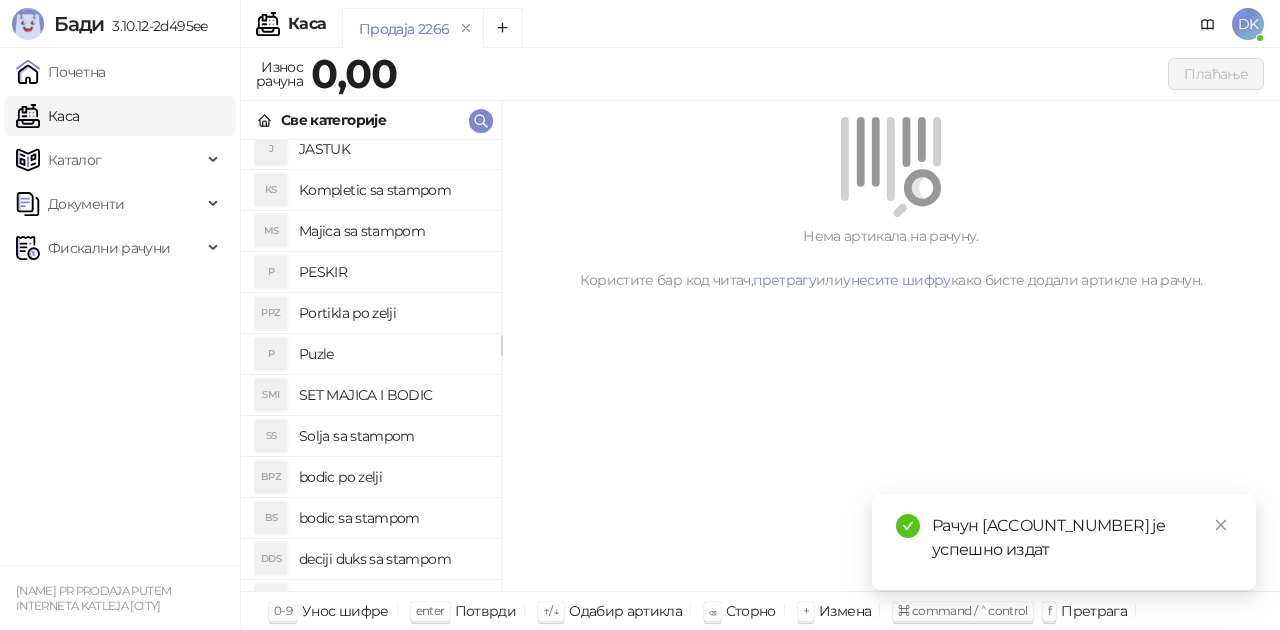 scroll, scrollTop: 300, scrollLeft: 0, axis: vertical 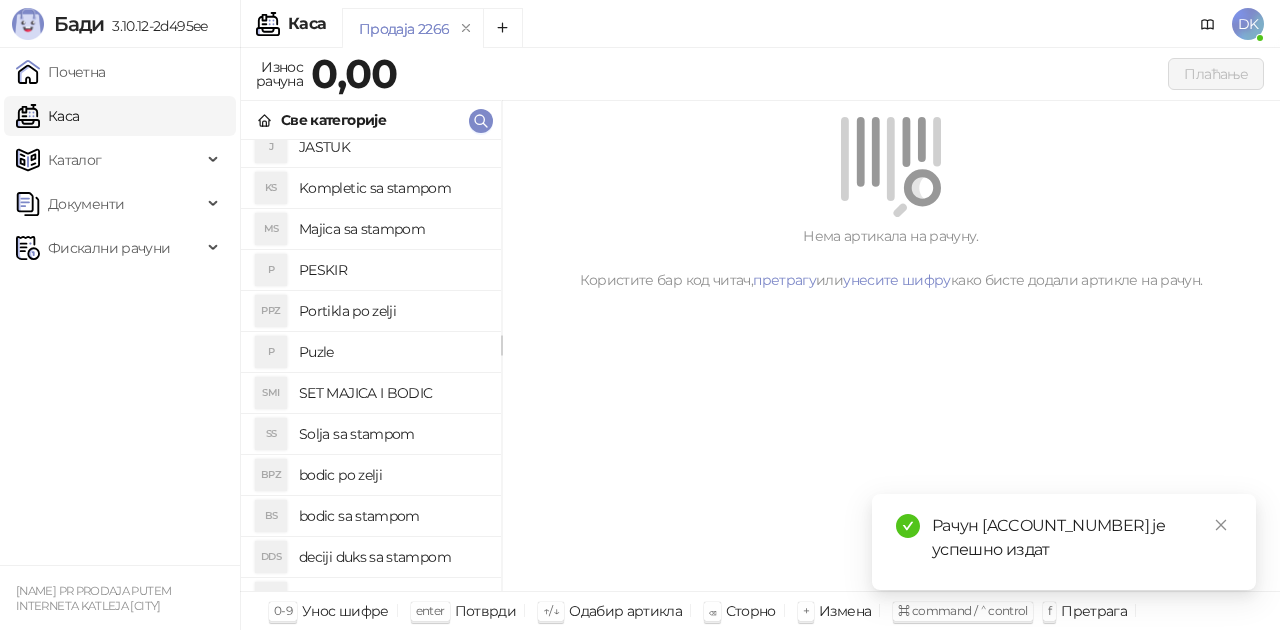 click on "SET MAJICA I BODIC" at bounding box center (392, 393) 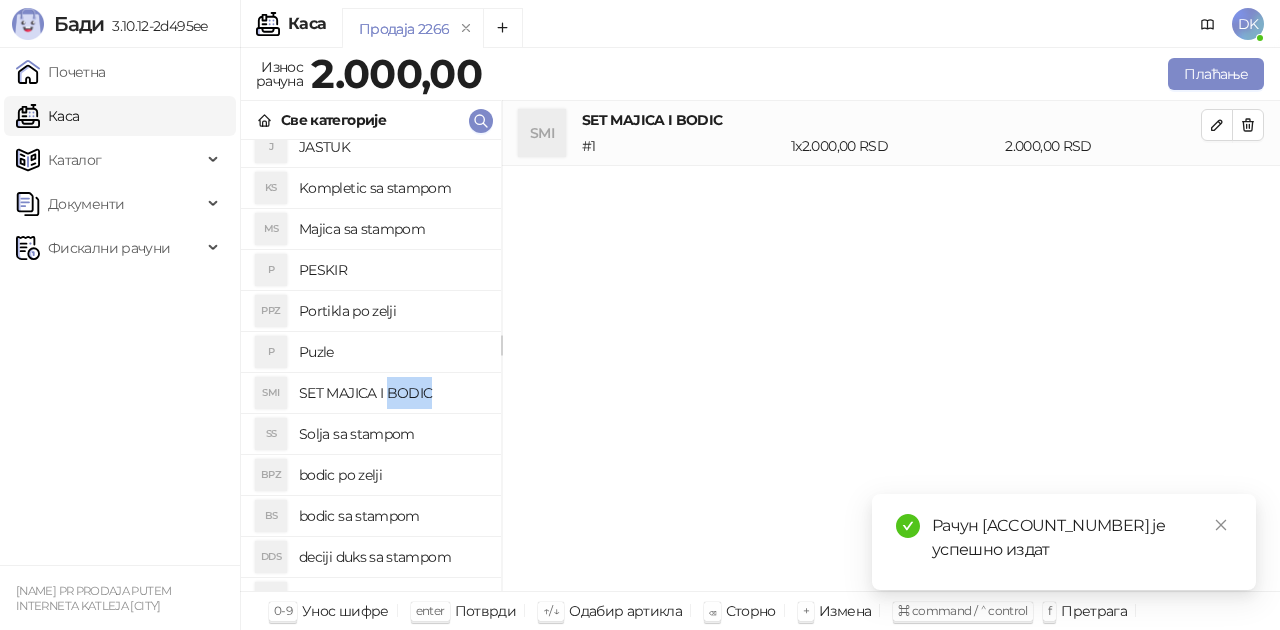 click on "SET MAJICA I BODIC" at bounding box center [392, 393] 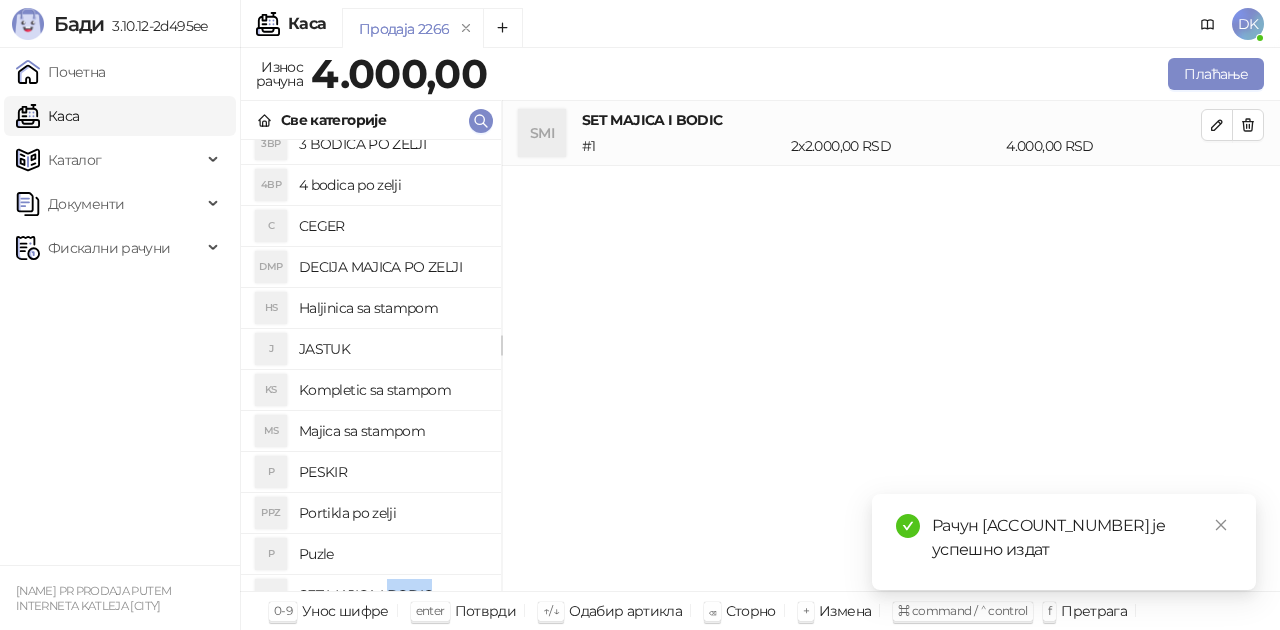 scroll, scrollTop: 0, scrollLeft: 0, axis: both 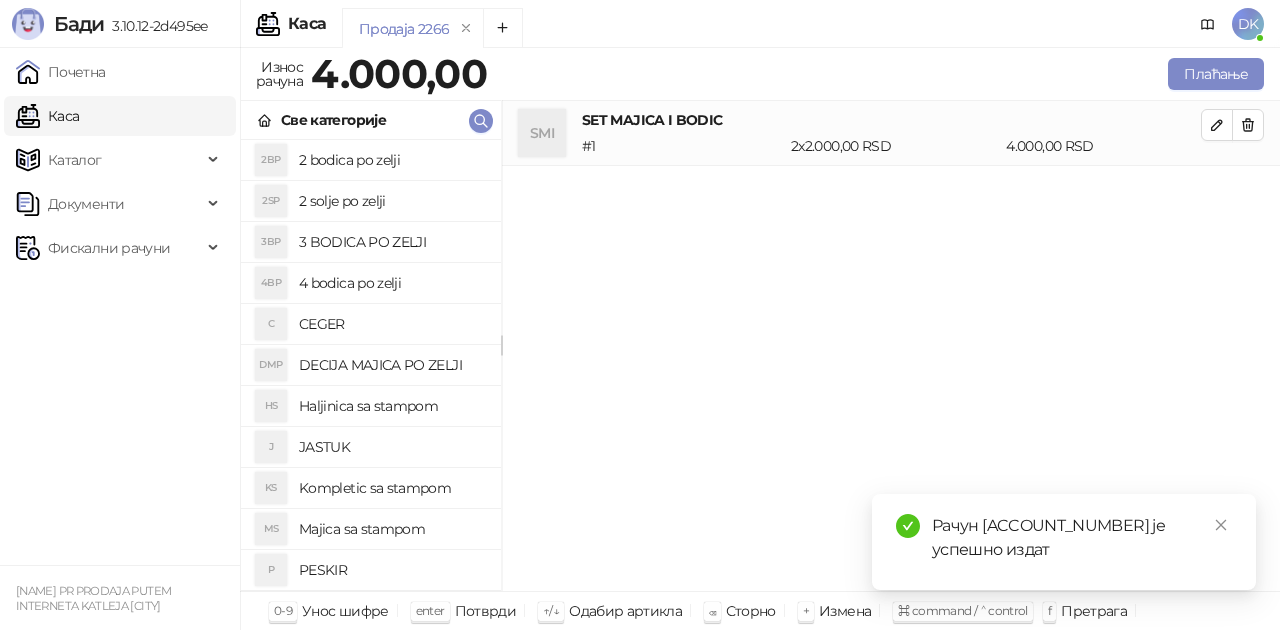 click on "2BP 2 bodica po zelji" at bounding box center (371, 160) 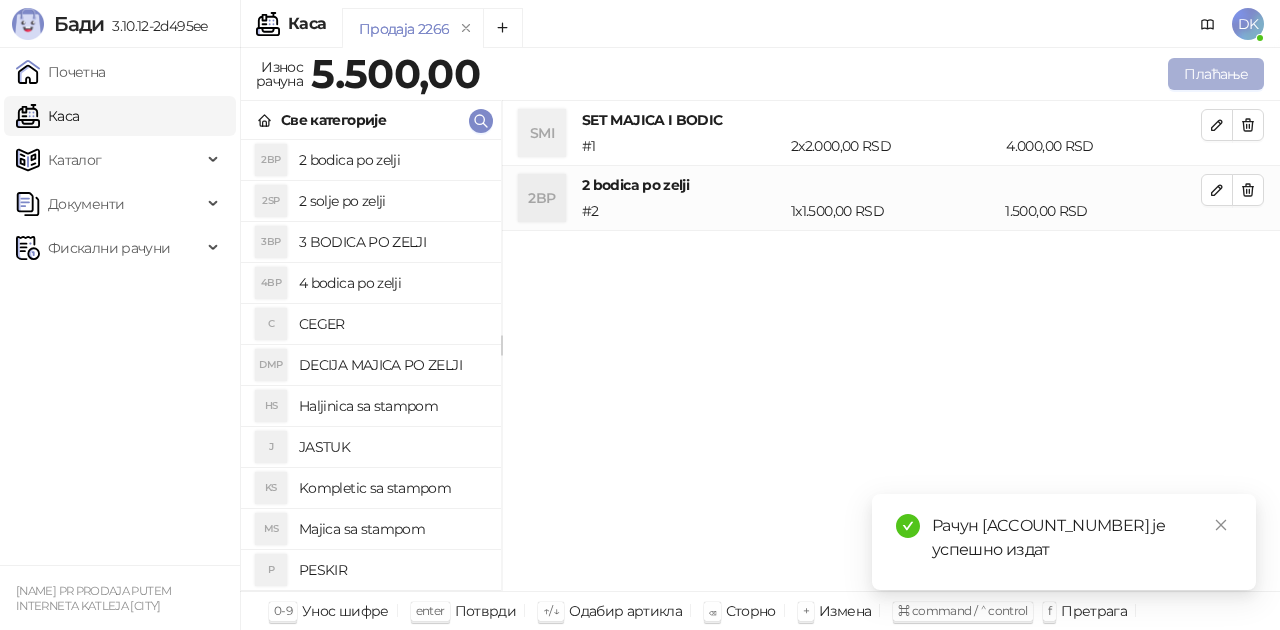 click on "Плаћање" at bounding box center [1216, 74] 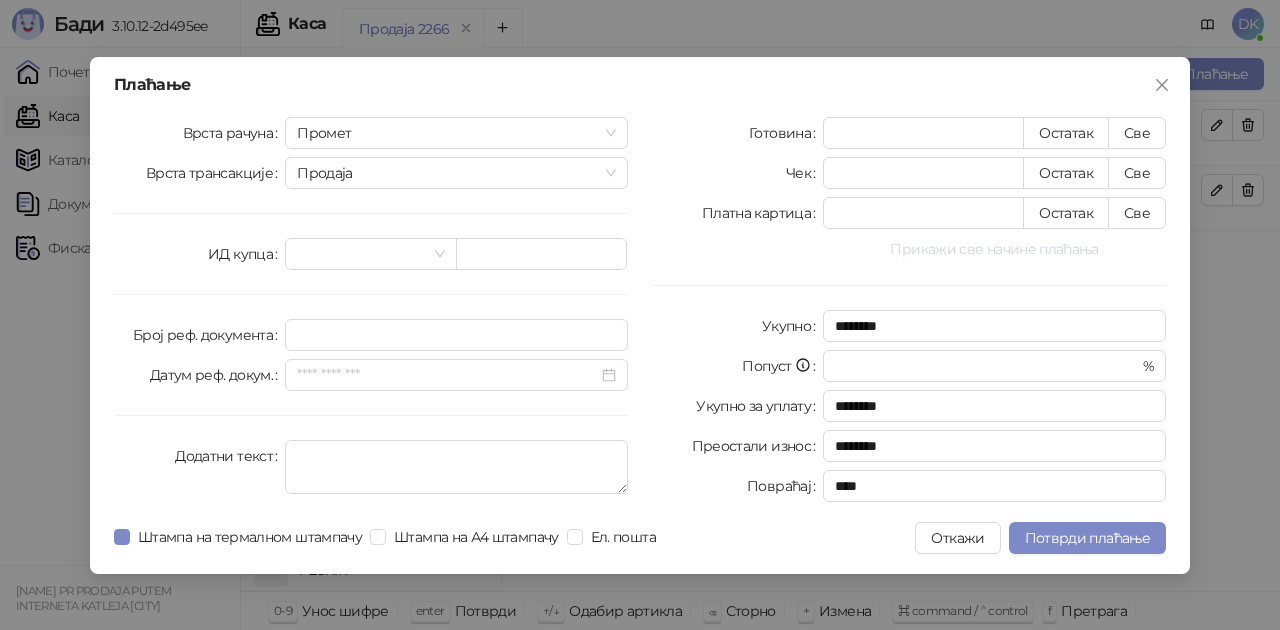 click on "Прикажи све начине плаћања" at bounding box center (994, 249) 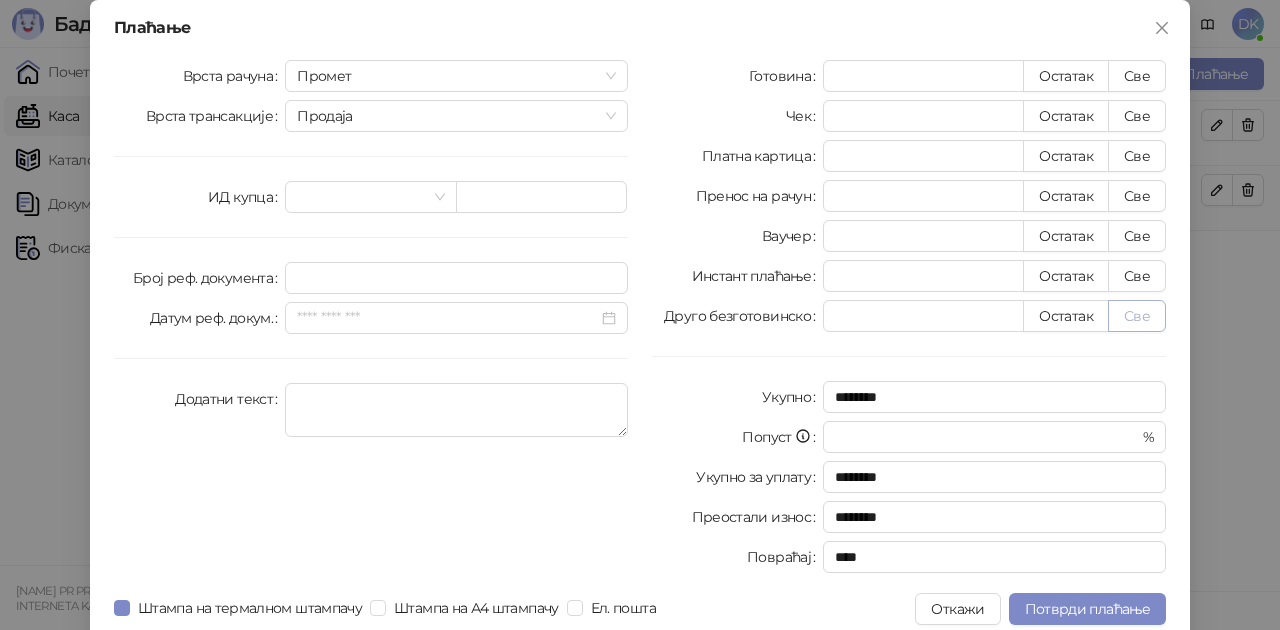 click on "Све" at bounding box center [1137, 316] 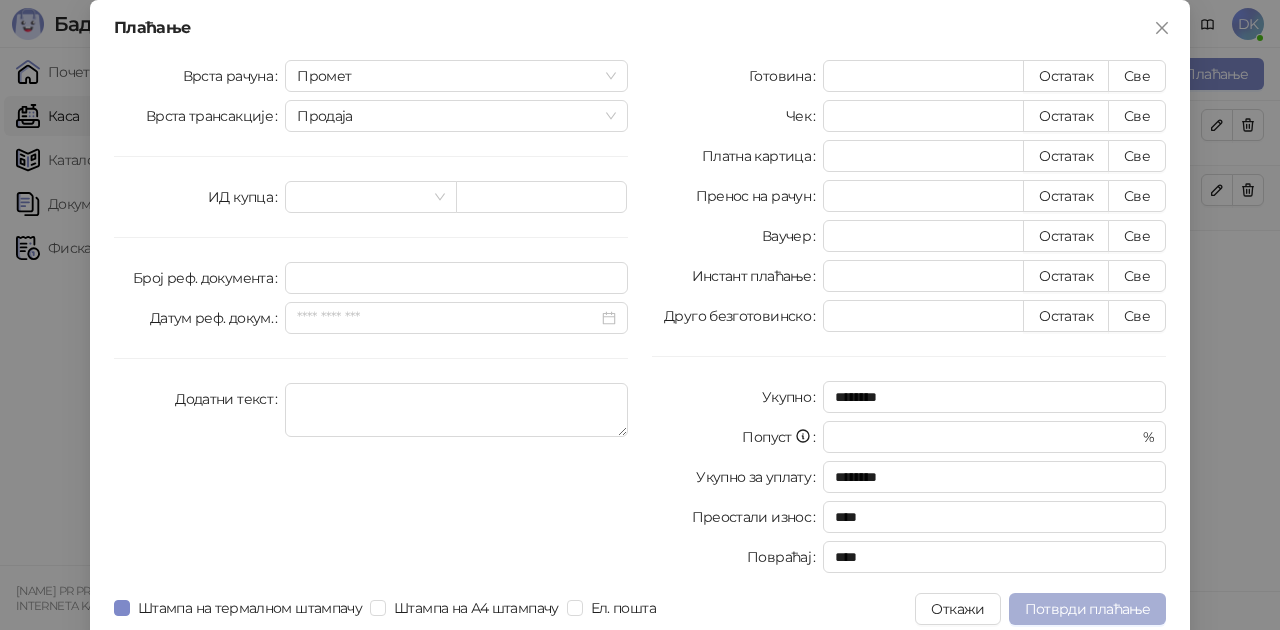 click on "Потврди плаћање" at bounding box center [1087, 609] 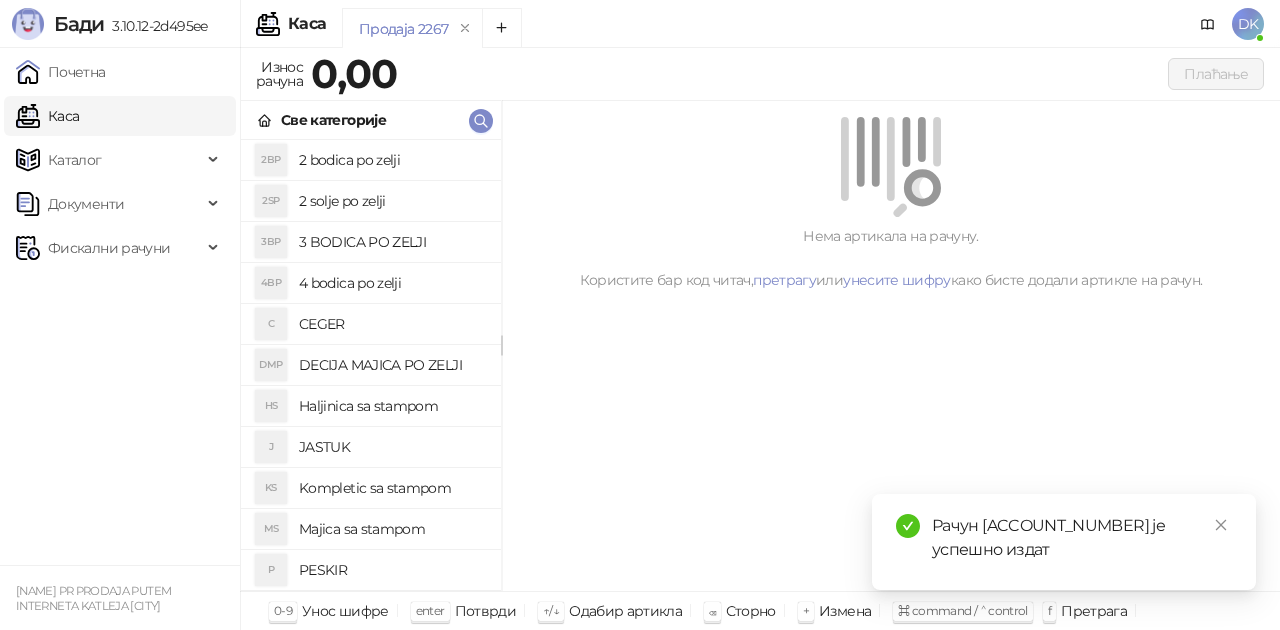 click on "2 bodica po zelji" at bounding box center [392, 160] 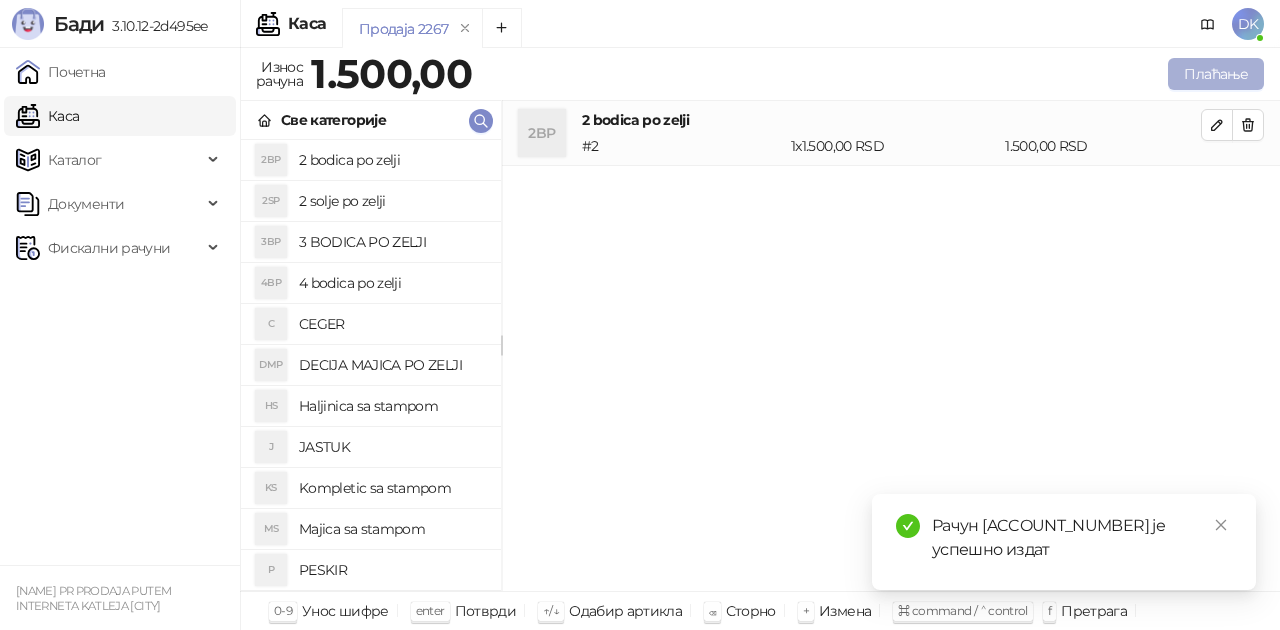 click on "Плаћање" at bounding box center (1216, 74) 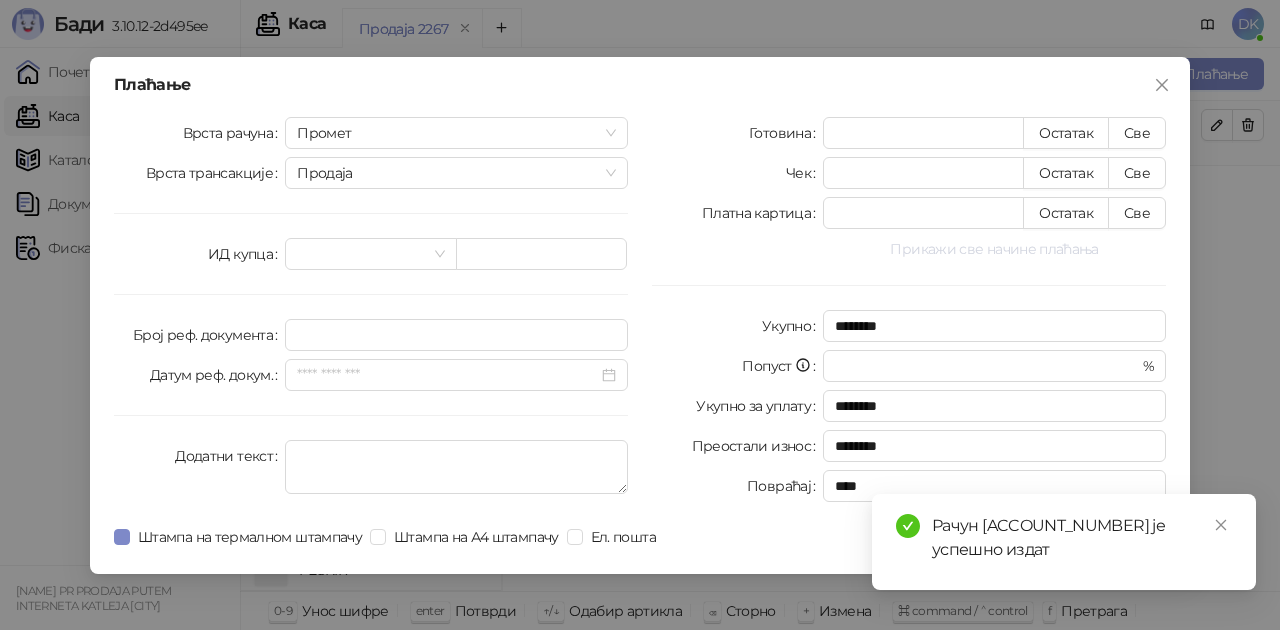 click on "Прикажи све начине плаћања" at bounding box center (994, 249) 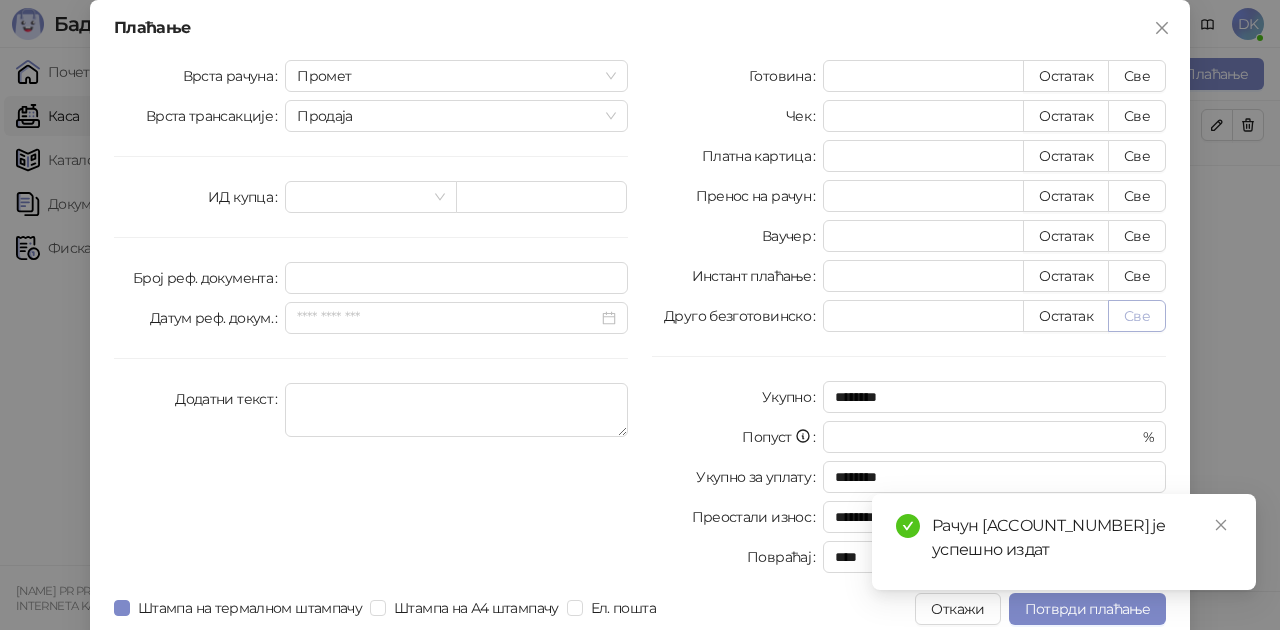 click on "Све" at bounding box center [1137, 316] 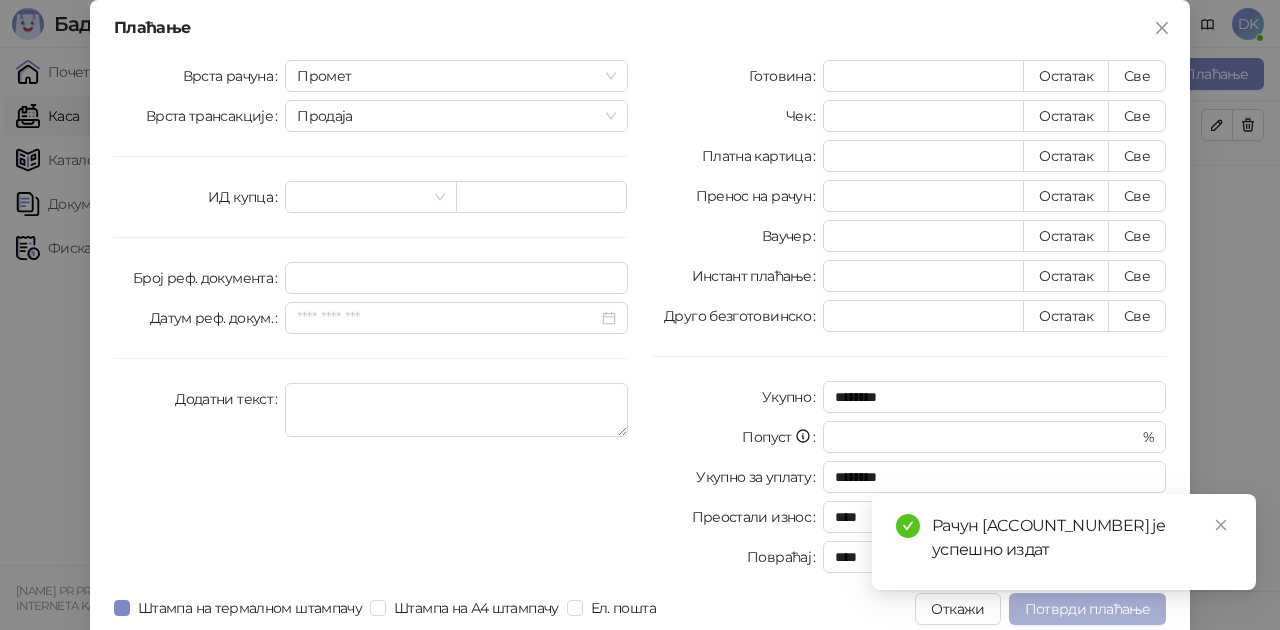 click on "Потврди плаћање" at bounding box center [1087, 609] 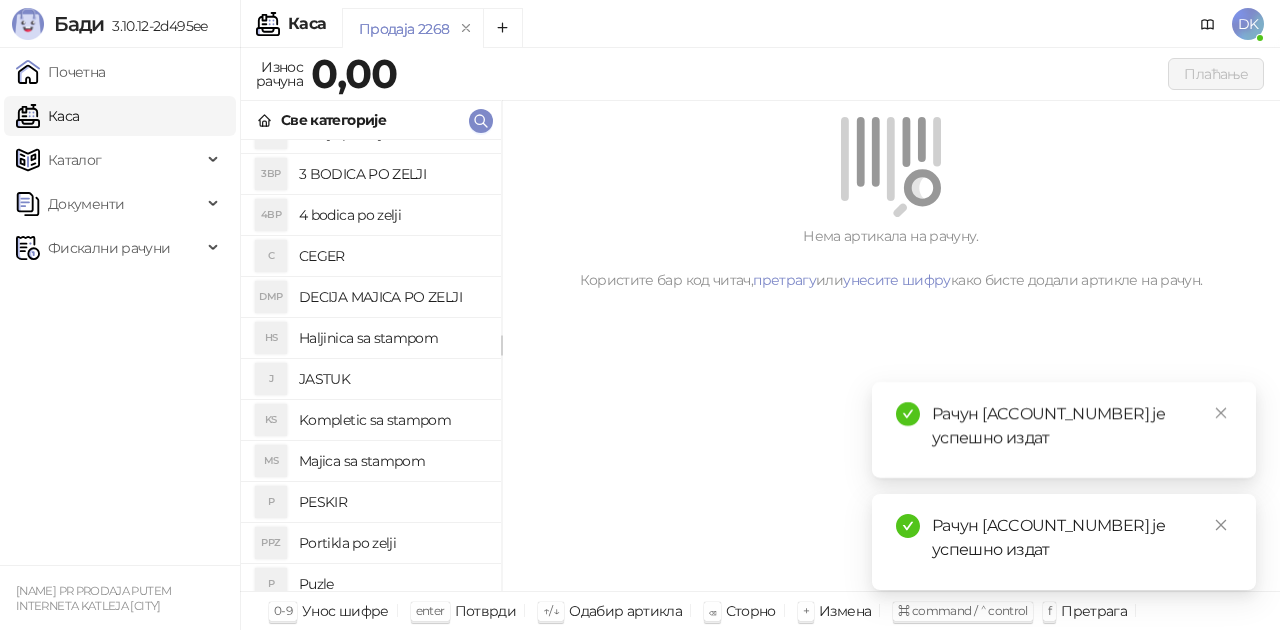 scroll, scrollTop: 100, scrollLeft: 0, axis: vertical 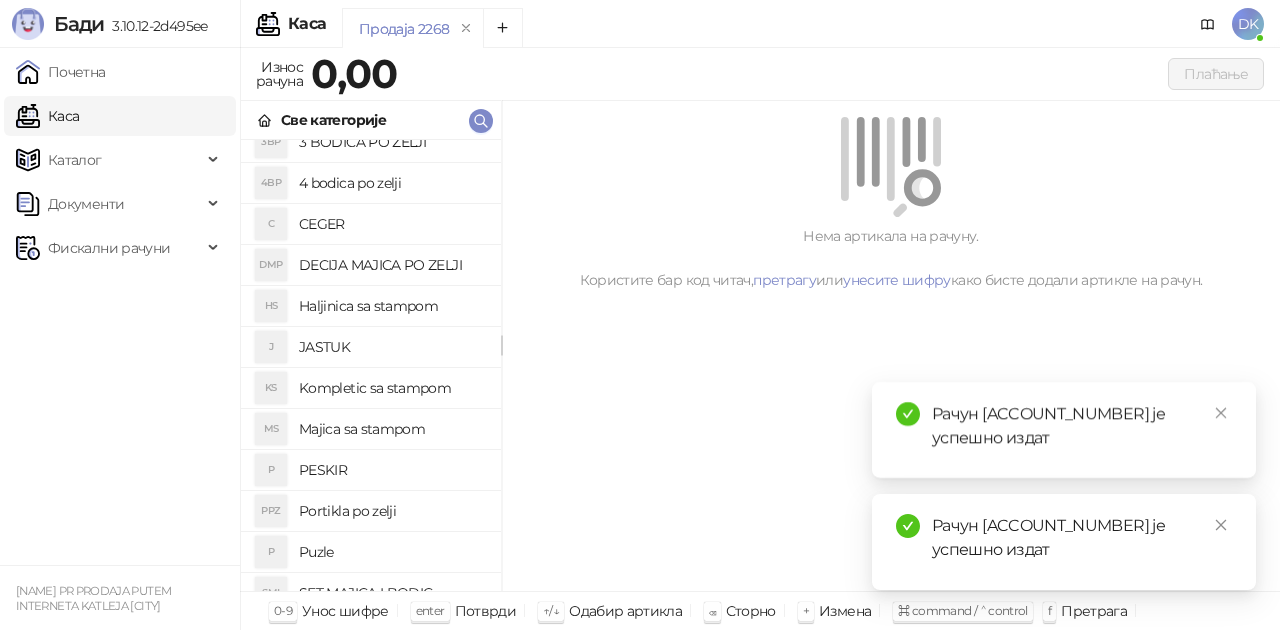 click on "Majica sa stampom" at bounding box center (392, 429) 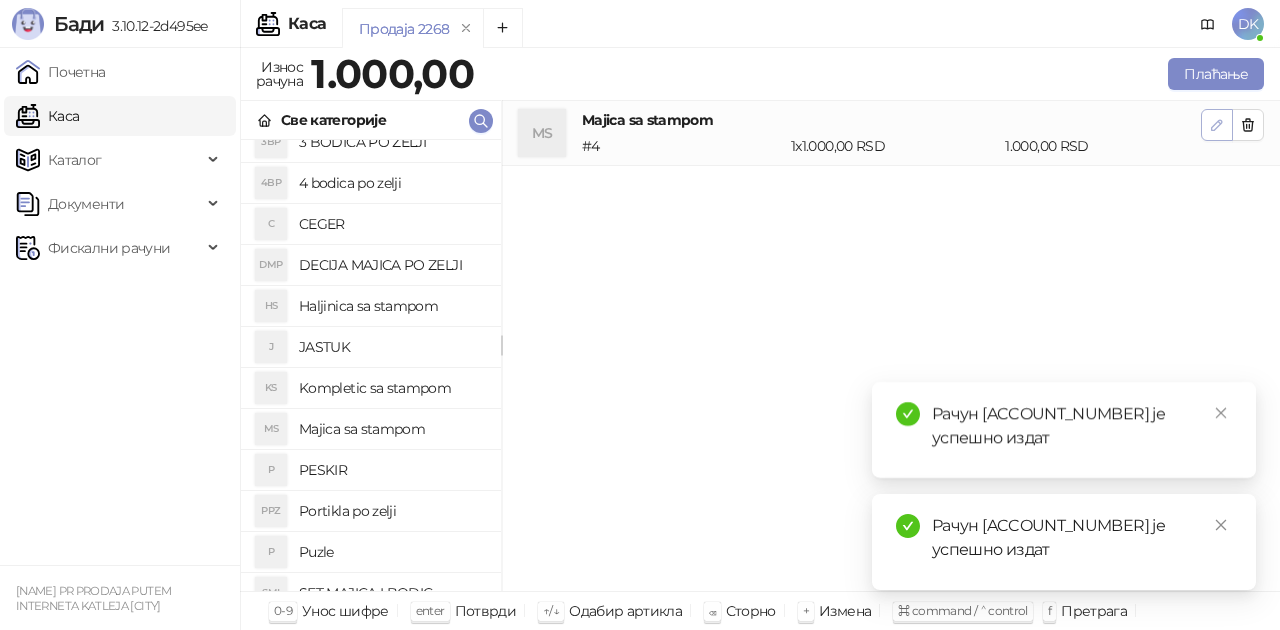 click 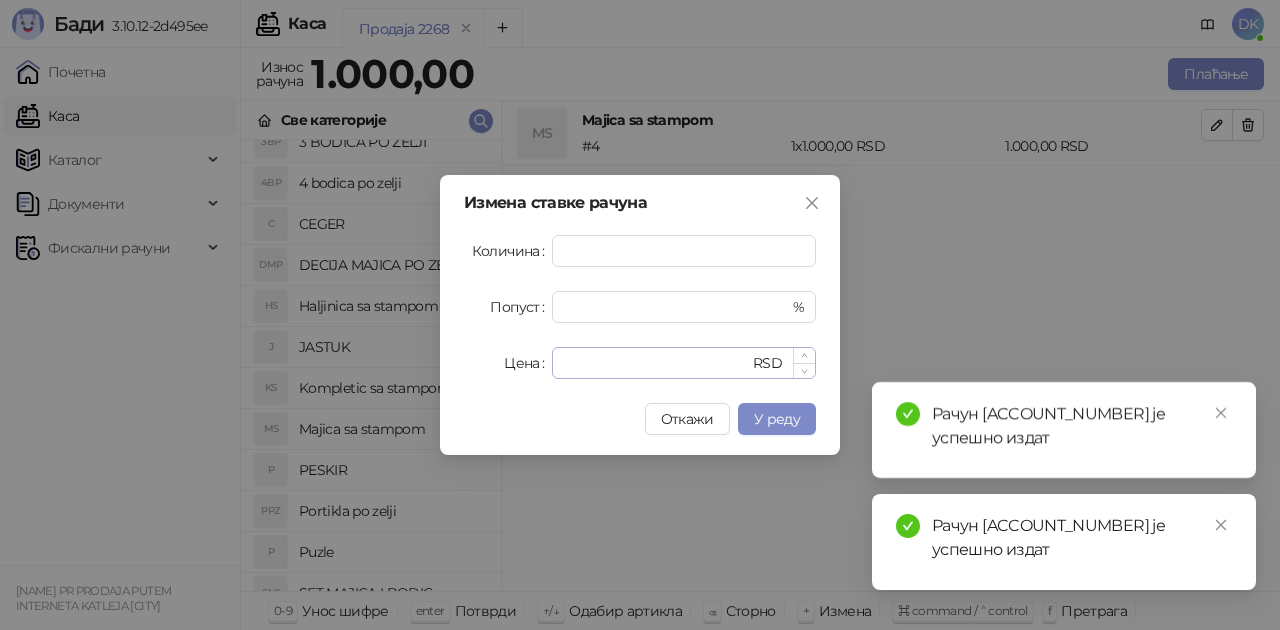 type on "*" 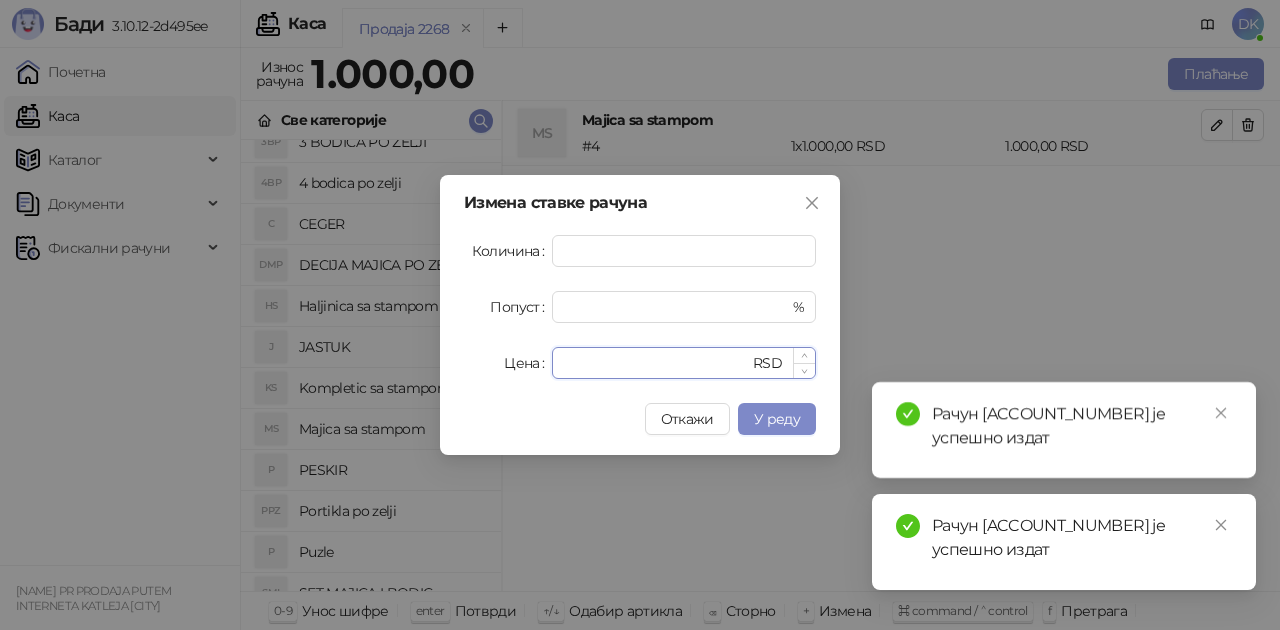 click on "****" at bounding box center [656, 363] 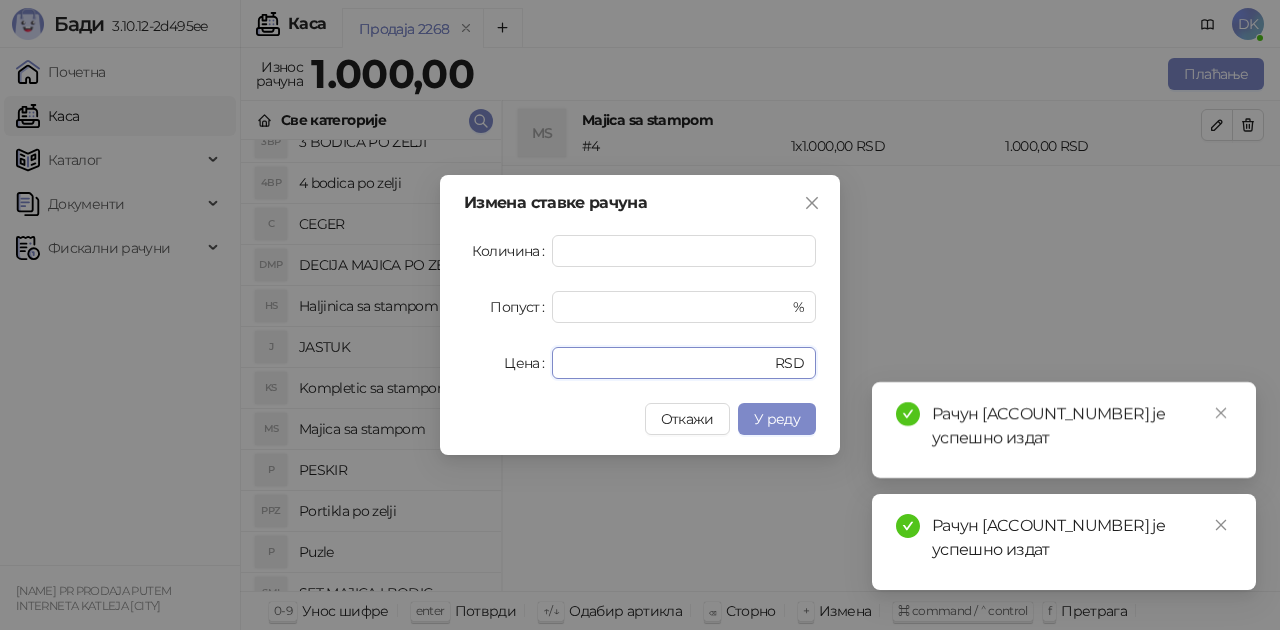 drag, startPoint x: 599, startPoint y: 362, endPoint x: 502, endPoint y: 354, distance: 97.32934 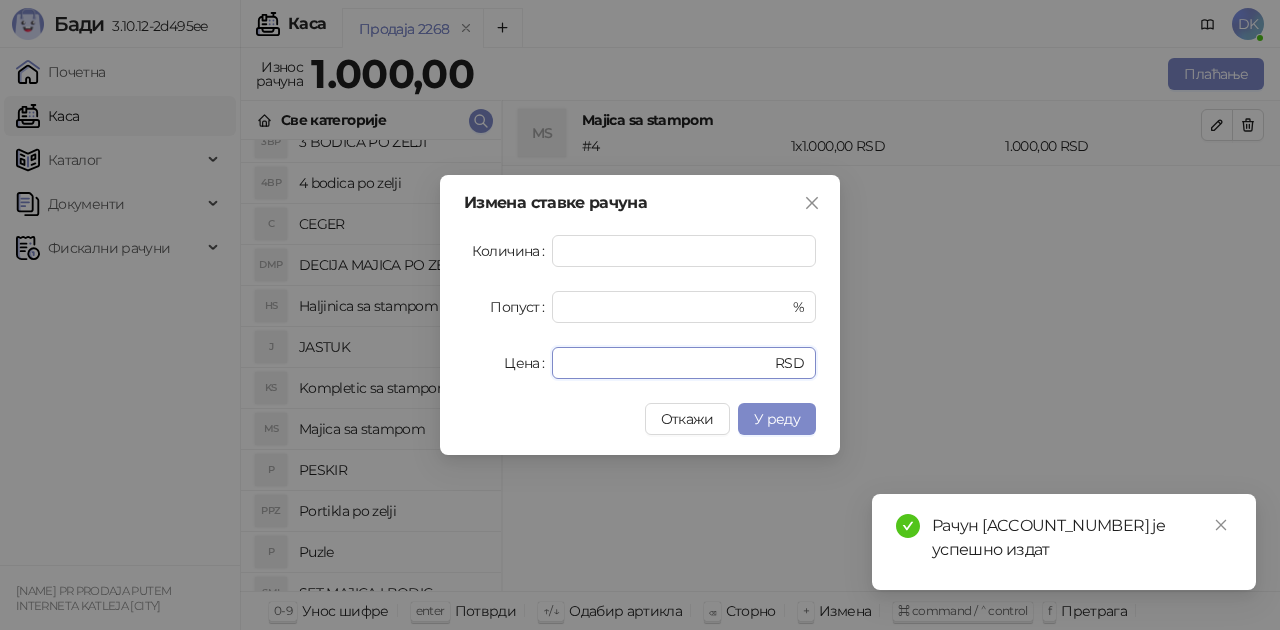 type on "****" 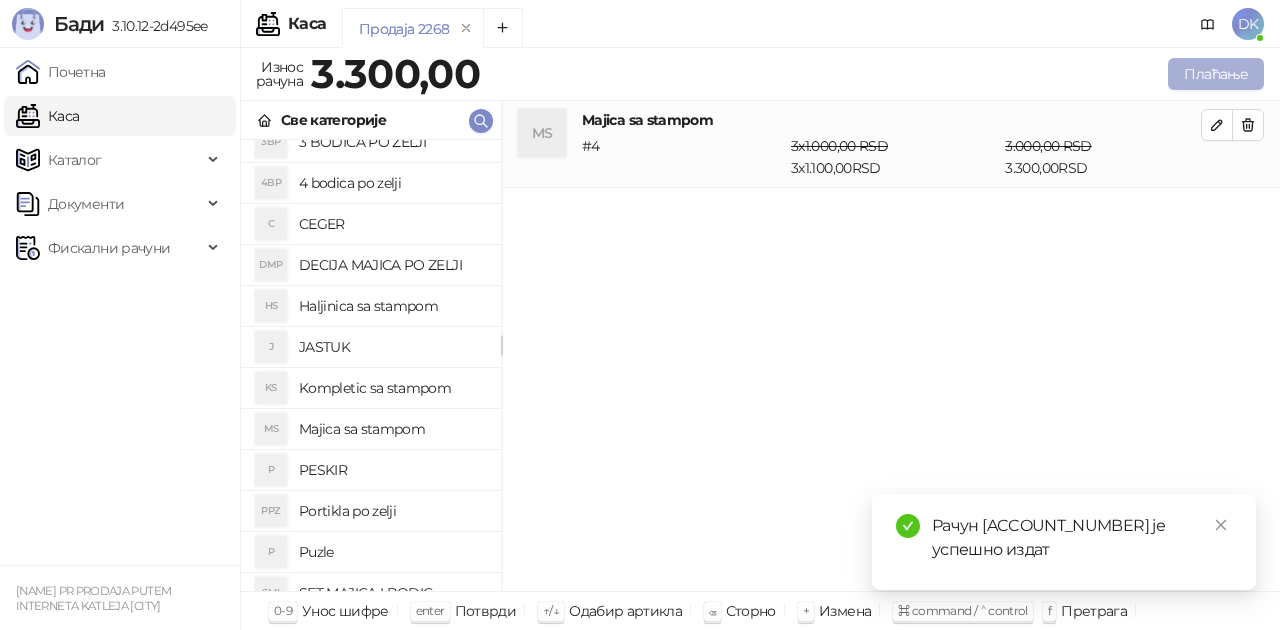 click on "Плаћање" at bounding box center [1216, 74] 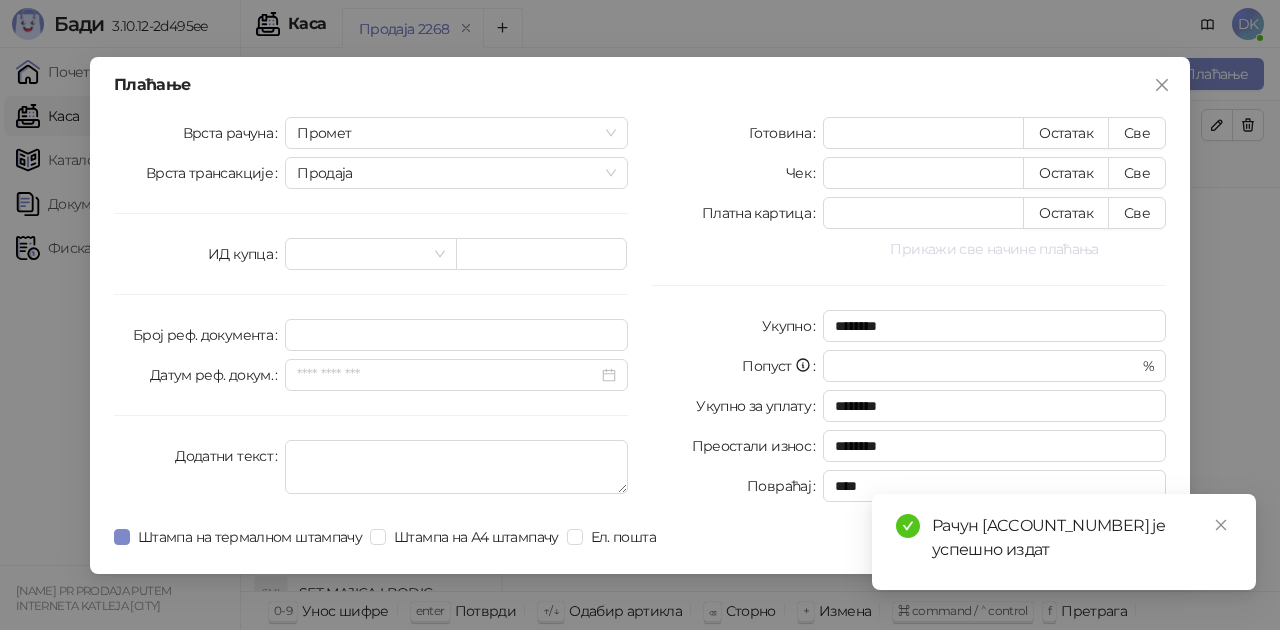 click on "Прикажи све начине плаћања" at bounding box center [994, 249] 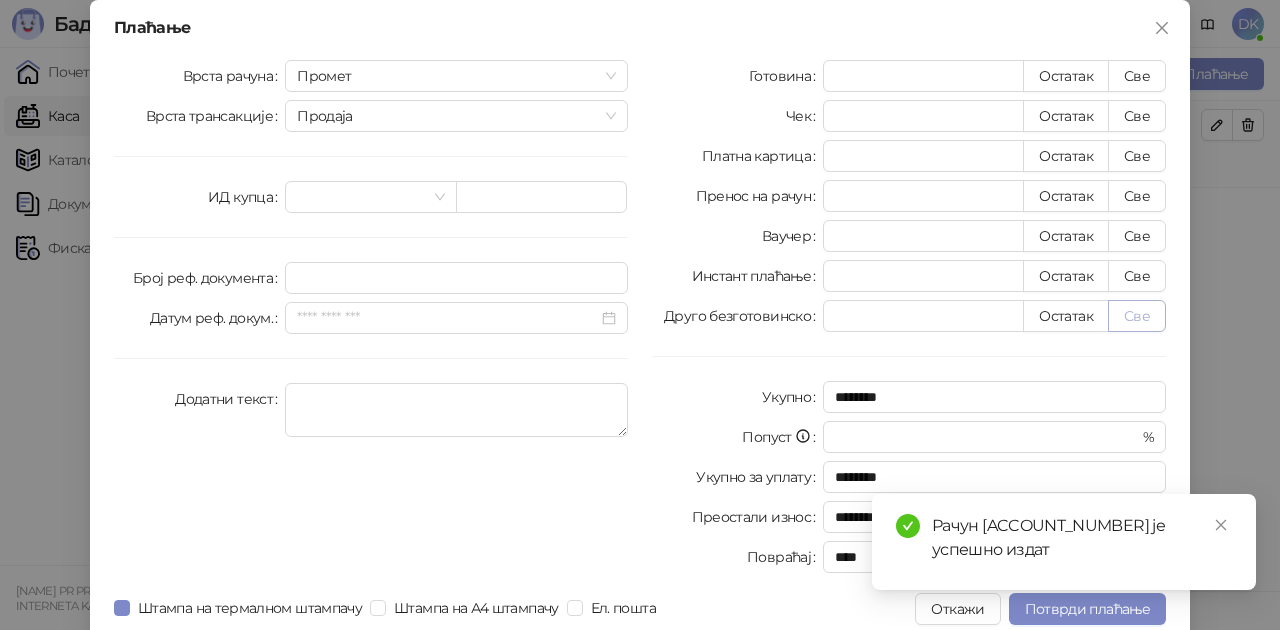 click on "Све" at bounding box center (1137, 316) 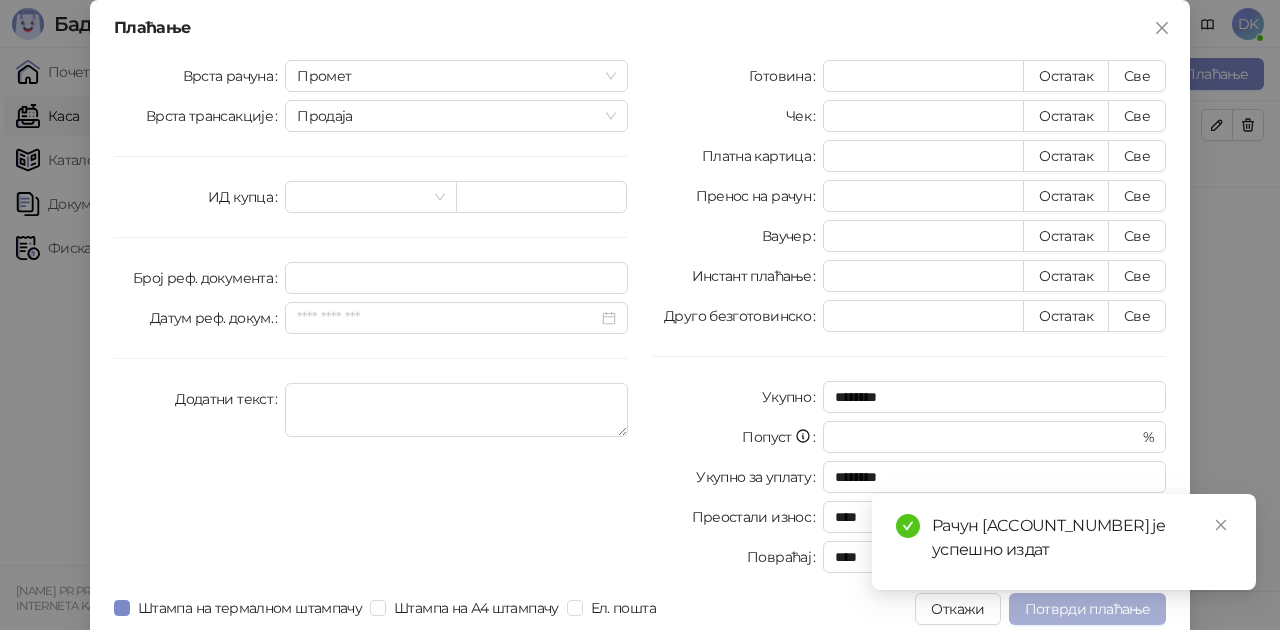 click on "Бади 3.10.12-2d495ee Почетна Каса Каталог Документи Фискални рачуни [NAME] PR PRODAJA PUTEM INTERNETA KATLEJA [CITY] Каса DK Продаја 2268 Износ рачуна 3.300,00 Плаћање Све категорије 2SP 2 solje po zelji 3BP 3 BODICA PO ZELJI 4BP 4 bodica po zelji C CEGER DMP DECIJA MAJICA PO ZELJI HS Haljinica sa stampom J JASTUK KS Kompletic sa stampom MS Majica sa stampom P PESKIR PPZ Portikla po zelji P Puzle SMI SET MAJICA I BODIC SS Solja sa stampom BPZ bodic po zelji BS bodic sa stampom DDS deciji duks sa stampom JS jastuk sa stampom KS kapica sa stampom TS trenerka sa stampom US usluzna stampa ZS zeka sa stampom MS Majica sa stampom # 4 3 x 1.000,00 RSD 3 x 1.100,00 RSD 3.000,00 RSD 3.300,00 RSD 0-9 Унос шифре enter Потврди ↑/↓ Одабир артикла ⌫ Сторно + Измена ⌘ command / ⌃ control f Претрага F10 / F16 Готовина Чек" at bounding box center (640, 315) 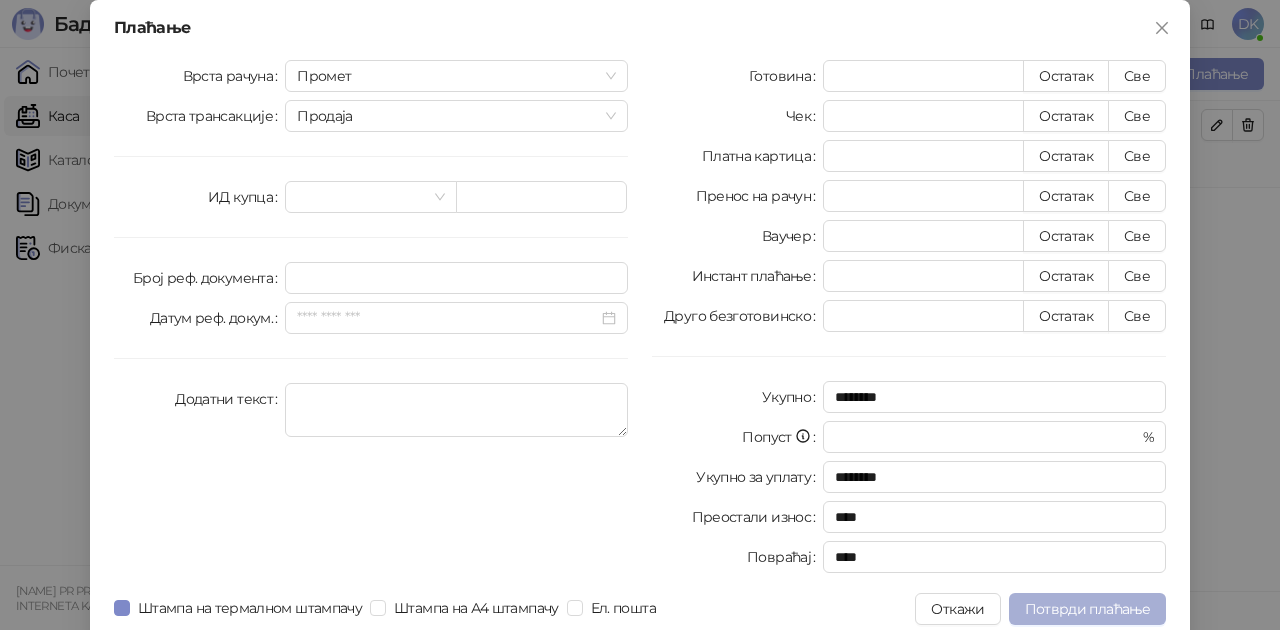 click on "Потврди плаћање" at bounding box center [1087, 609] 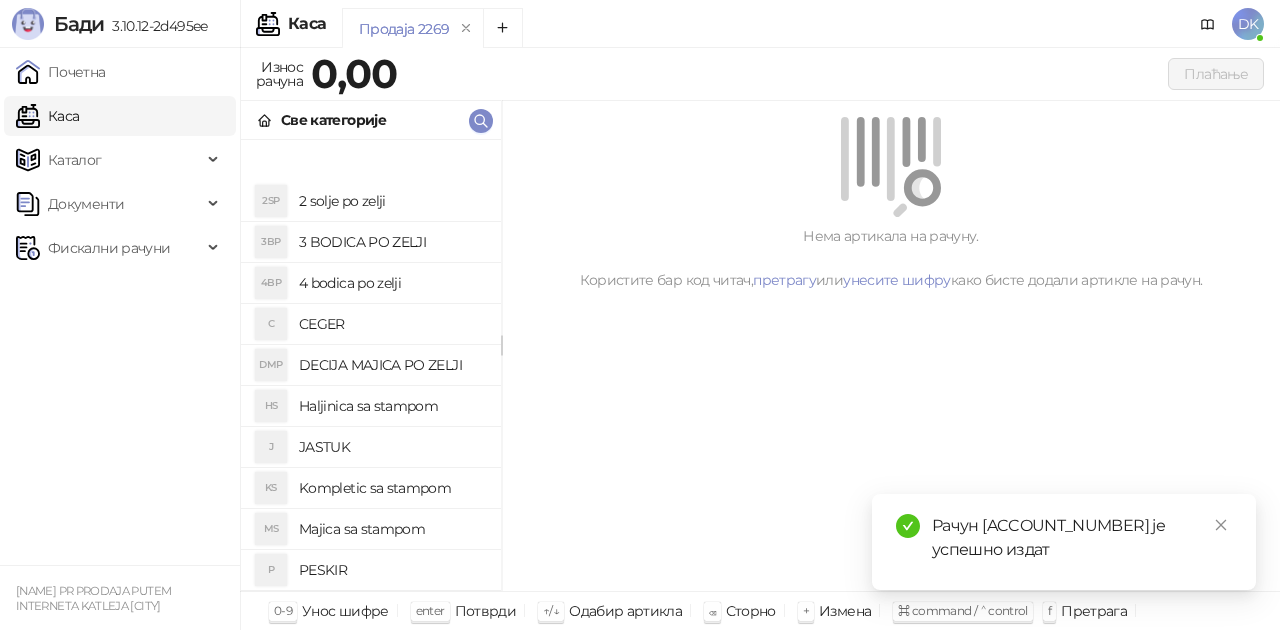 scroll, scrollTop: 100, scrollLeft: 0, axis: vertical 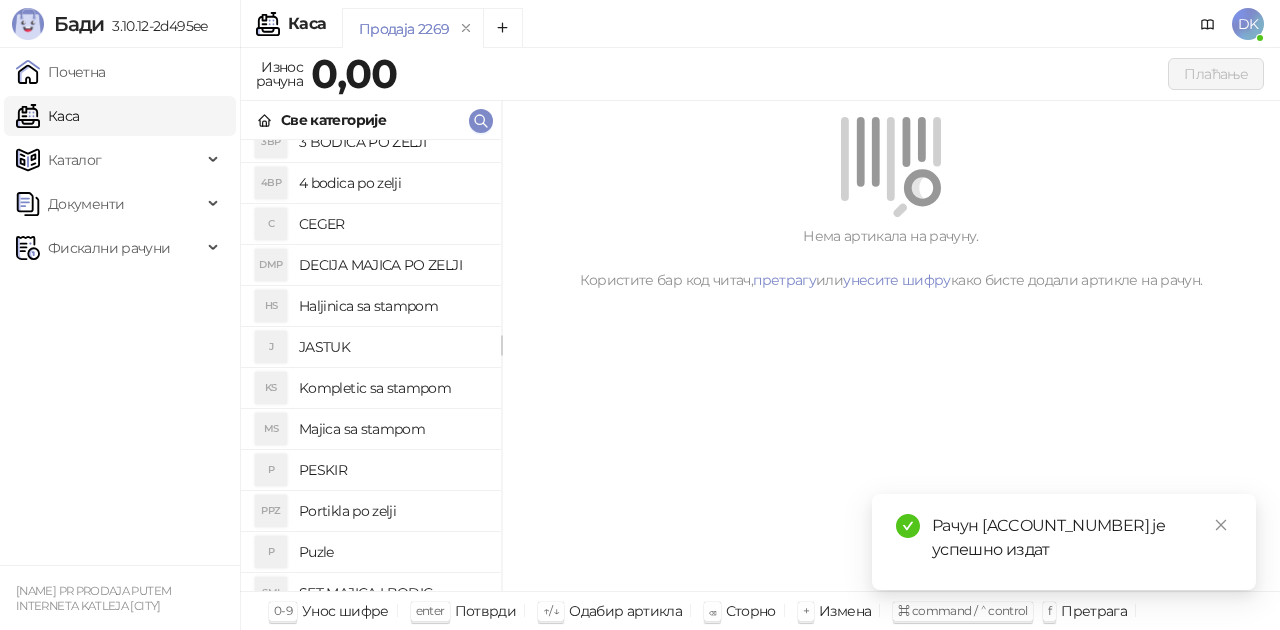 click on "Majica sa stampom" at bounding box center (392, 429) 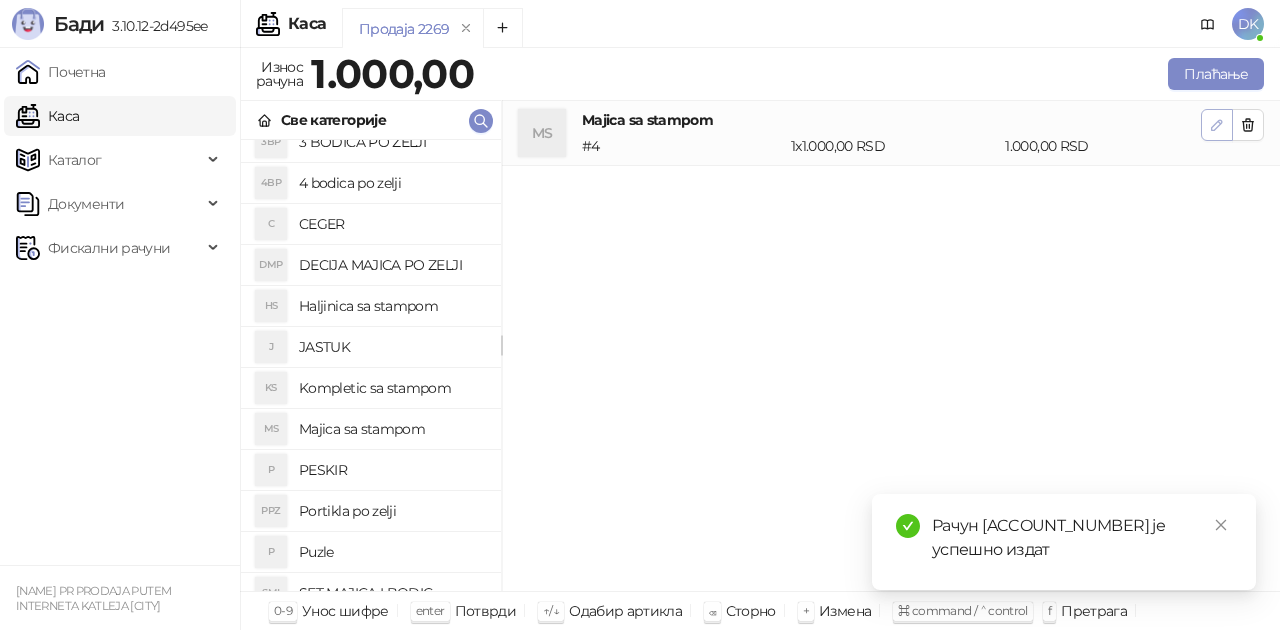 click at bounding box center [1217, 124] 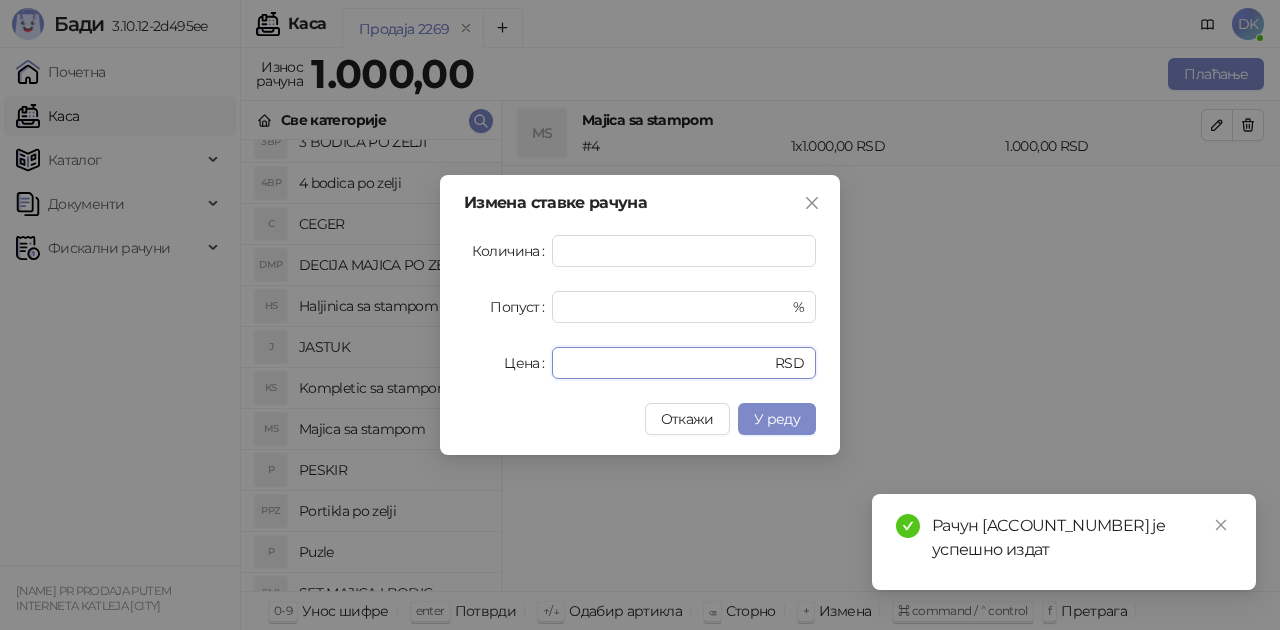 drag, startPoint x: 626, startPoint y: 362, endPoint x: 511, endPoint y: 363, distance: 115.00435 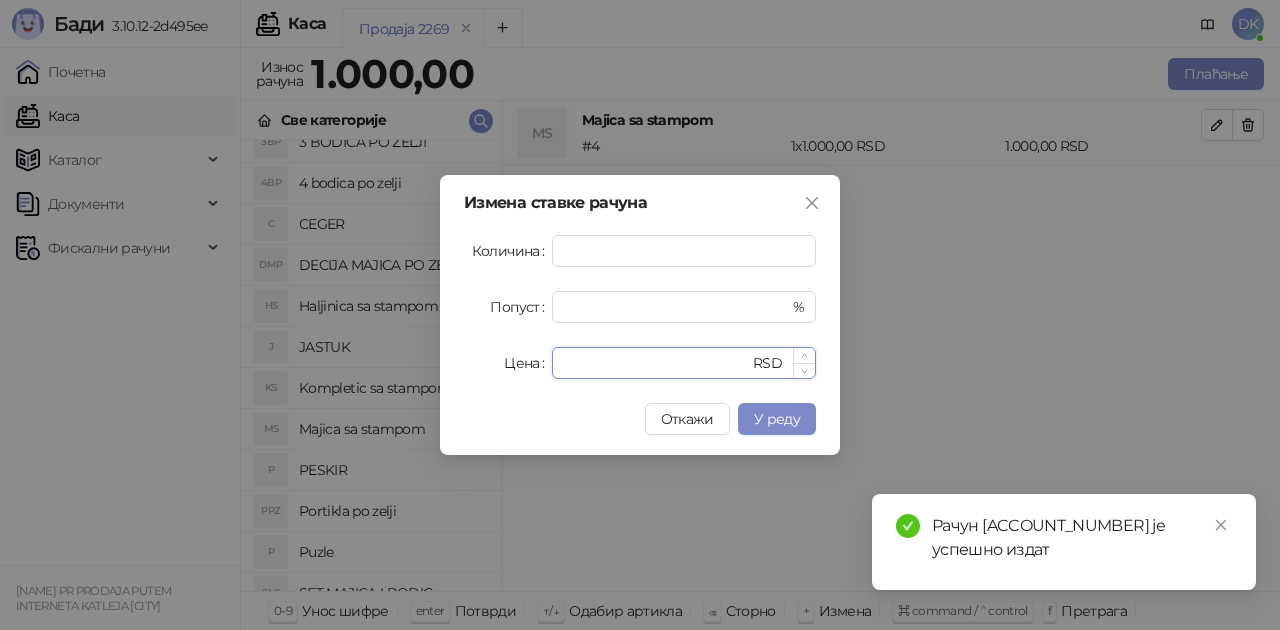 type on "****" 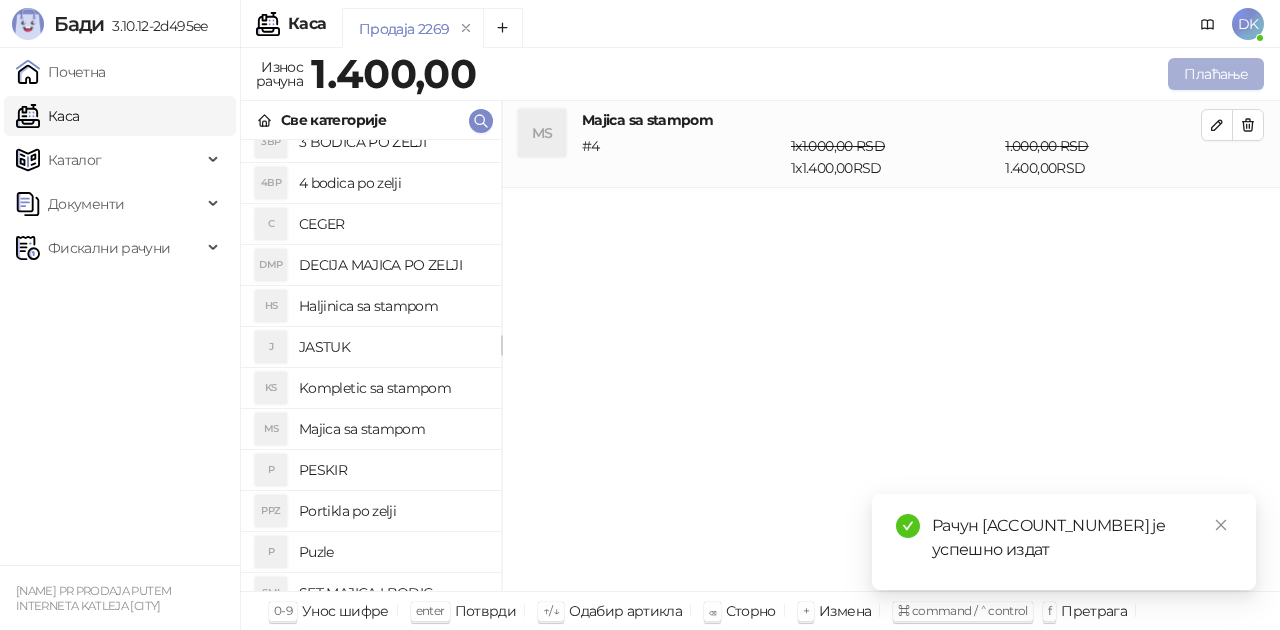 click on "Плаћање" at bounding box center (1216, 74) 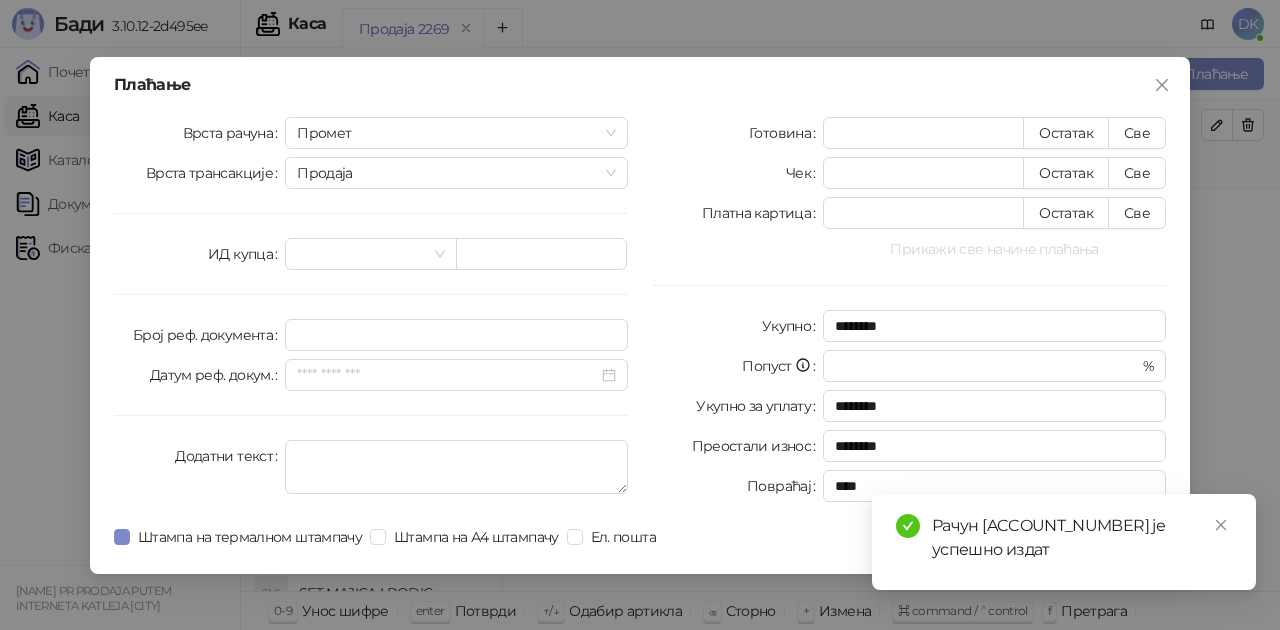 click on "Прикажи све начине плаћања" at bounding box center [994, 249] 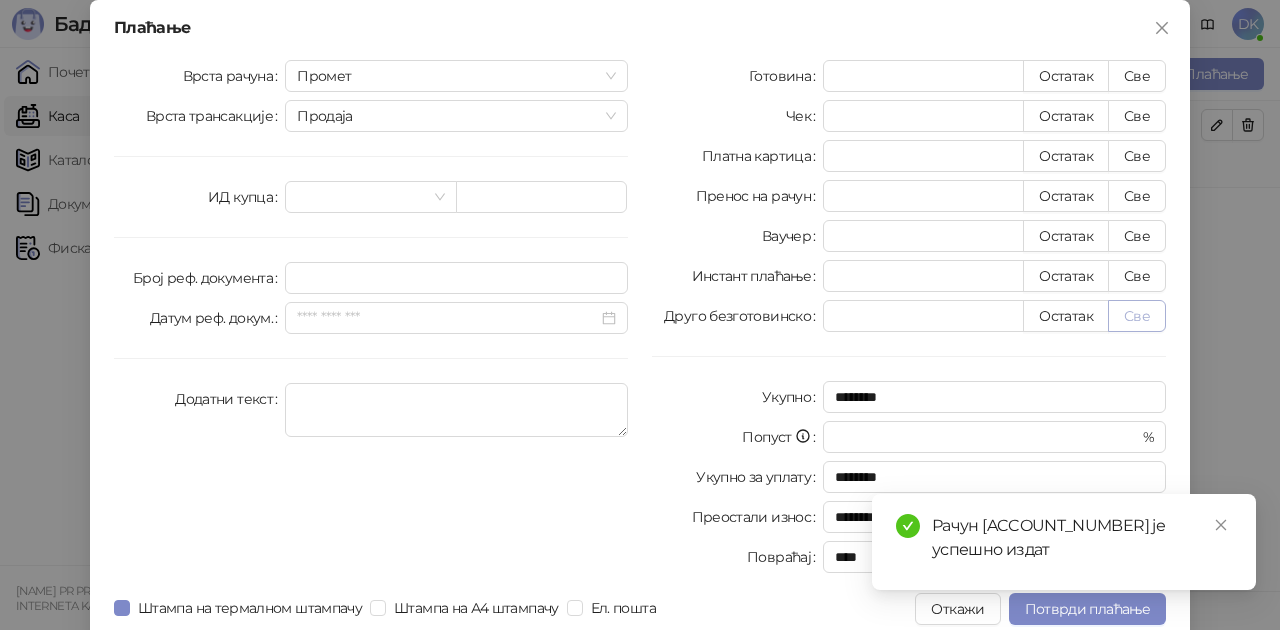 click on "Све" at bounding box center (1137, 316) 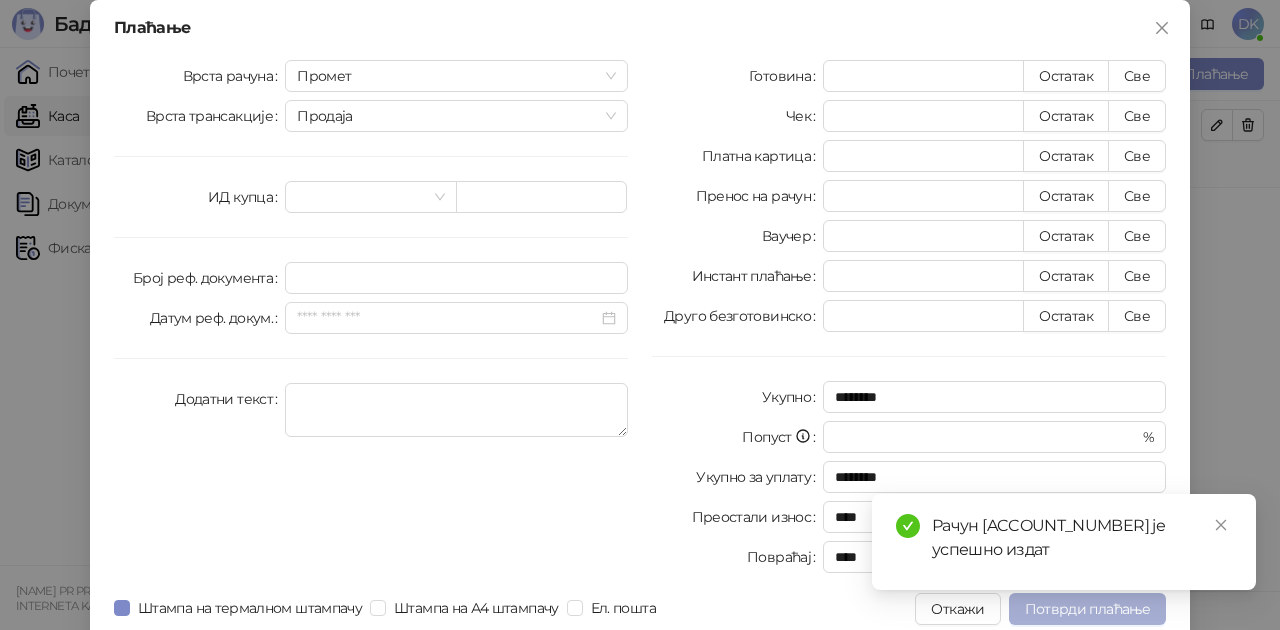 click on "Потврди плаћање" at bounding box center [1087, 609] 